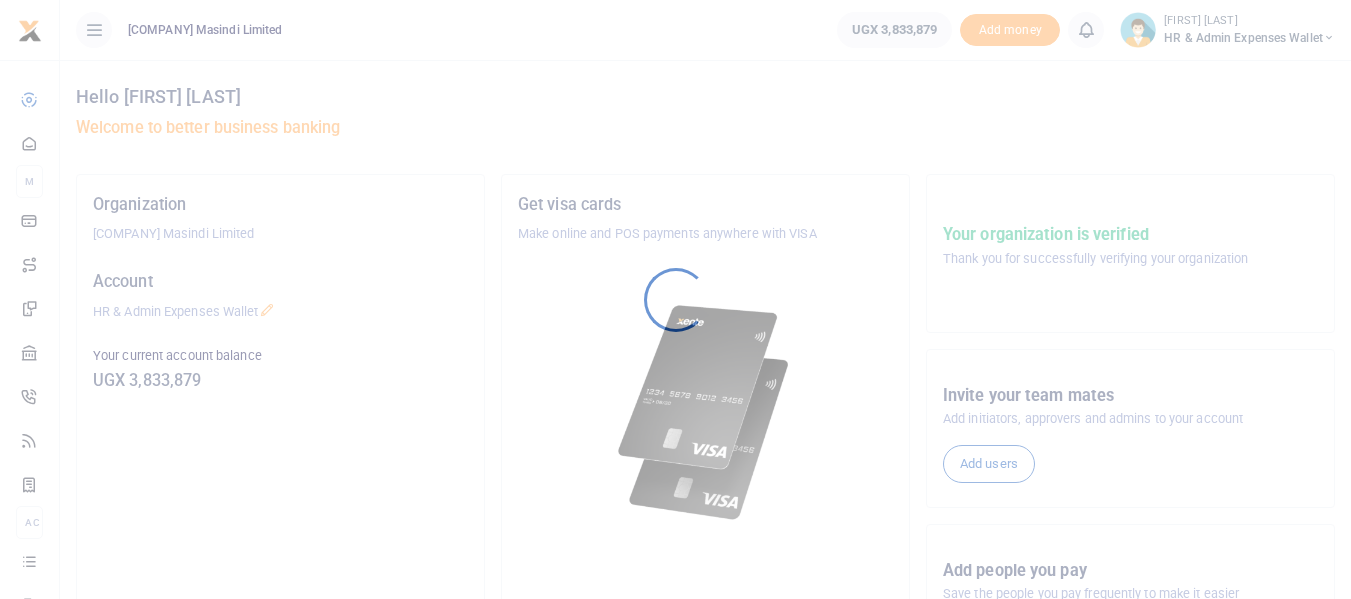 scroll, scrollTop: 0, scrollLeft: 0, axis: both 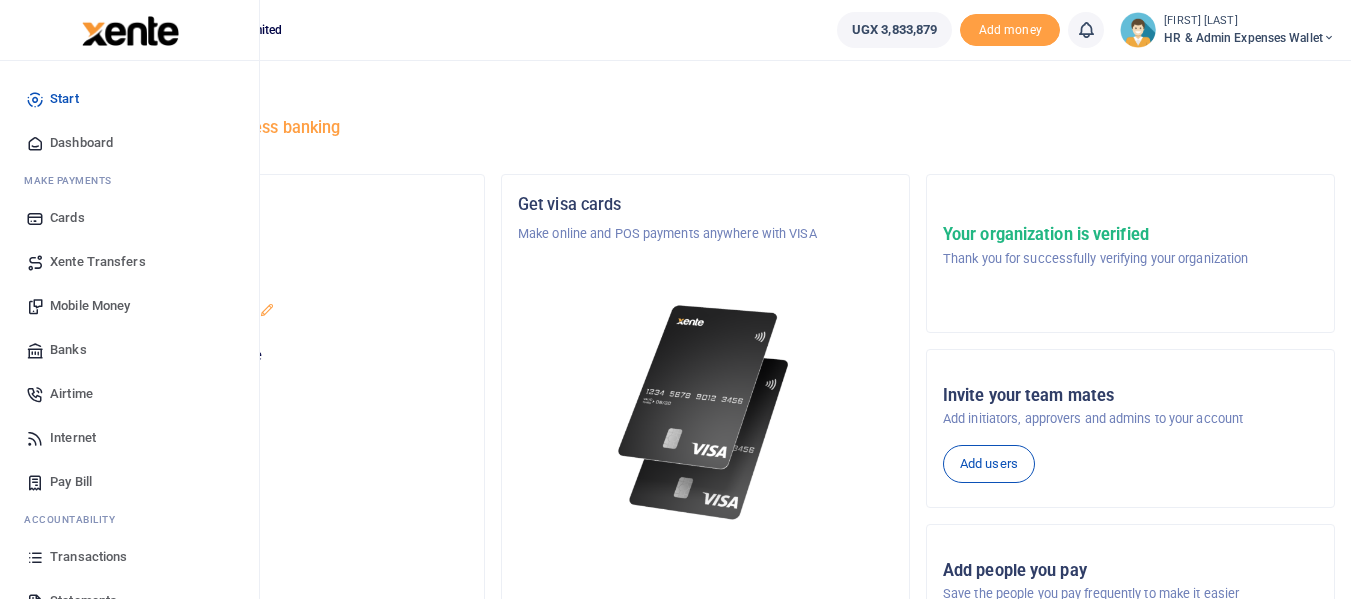 click on "Transactions" at bounding box center [88, 557] 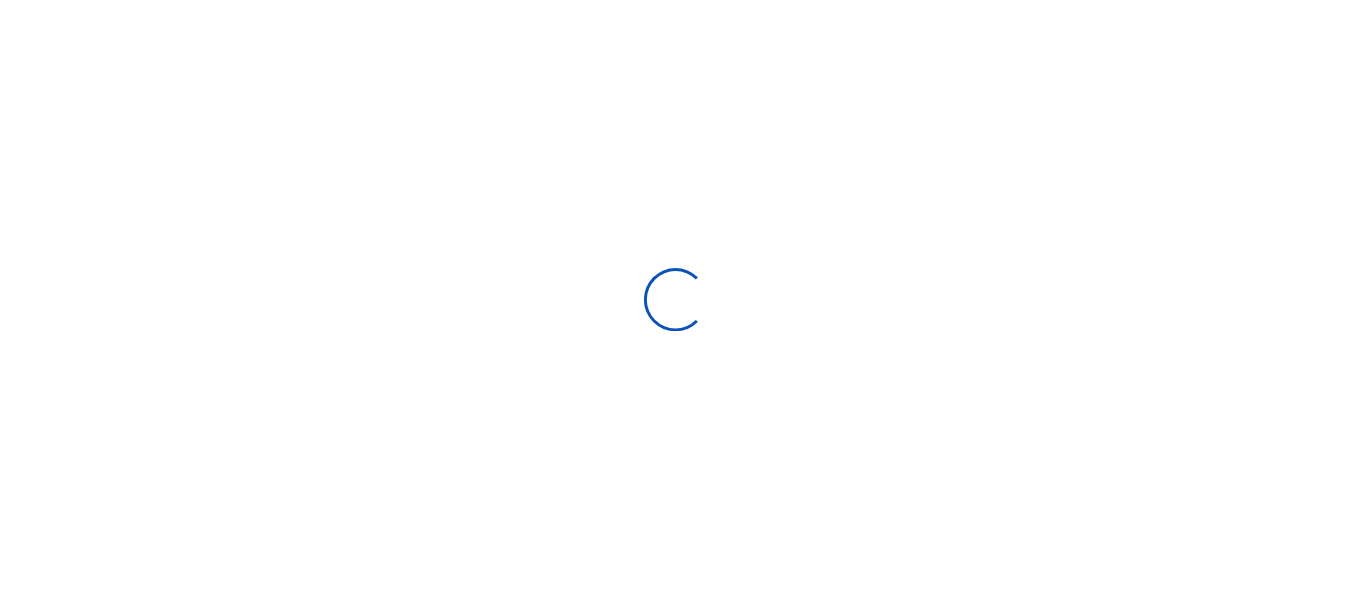scroll, scrollTop: 0, scrollLeft: 0, axis: both 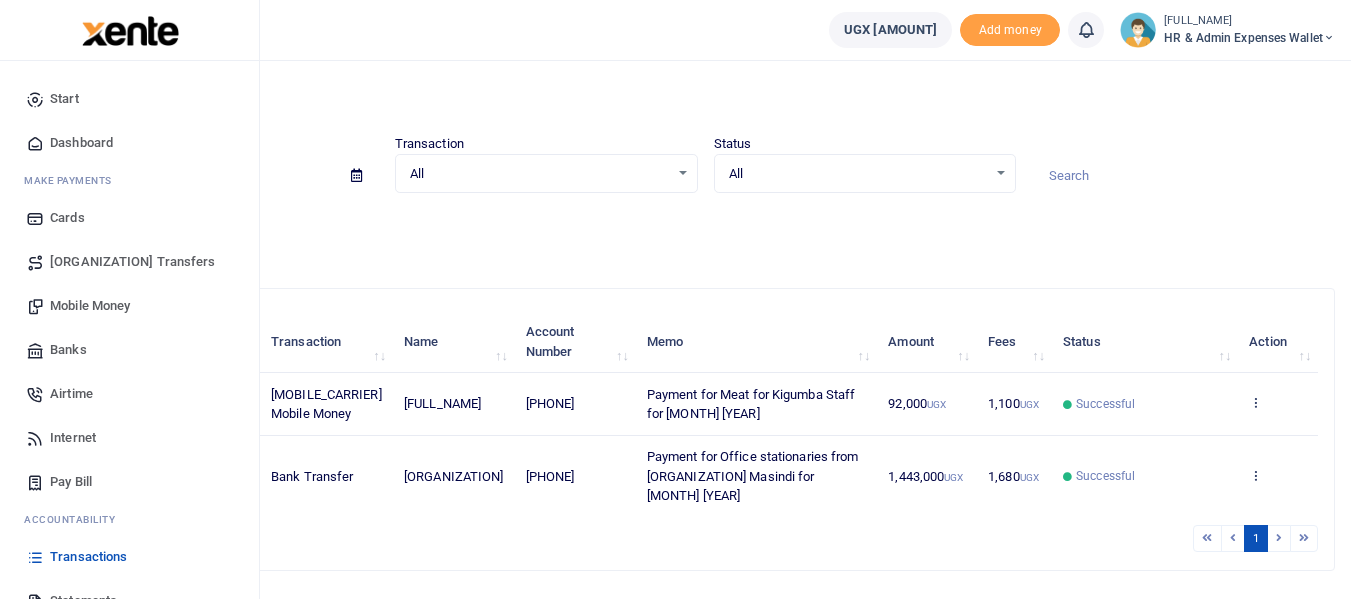 click on "Mobile Money" at bounding box center [90, 306] 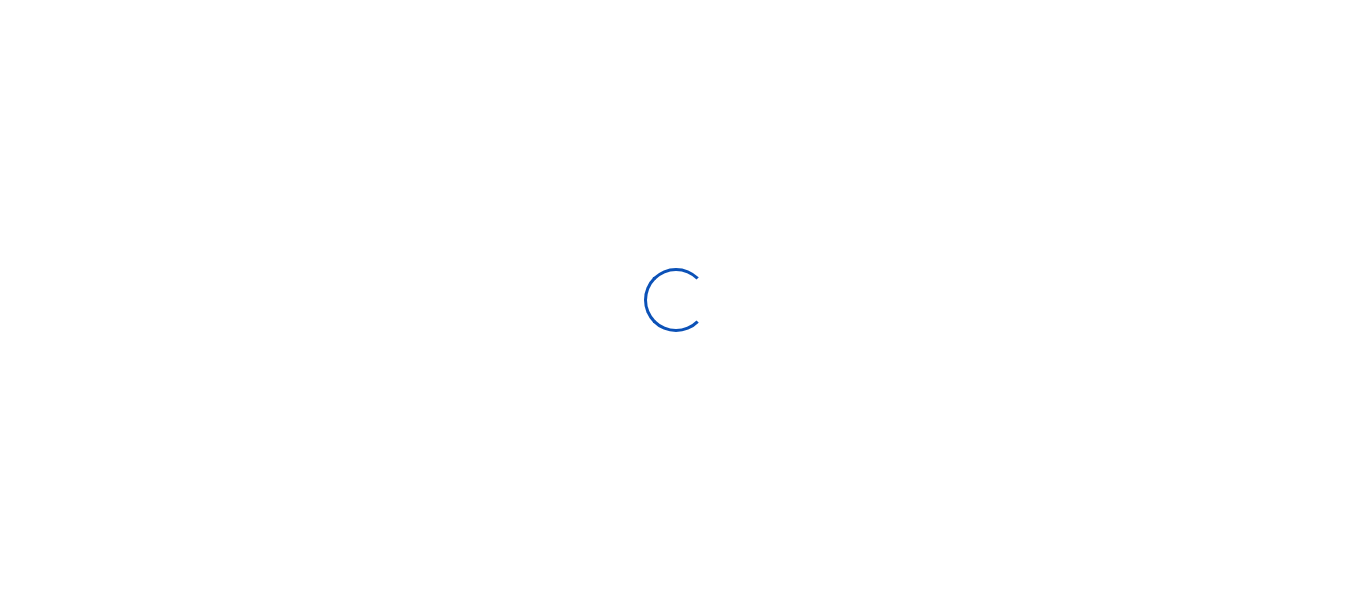 scroll, scrollTop: 0, scrollLeft: 0, axis: both 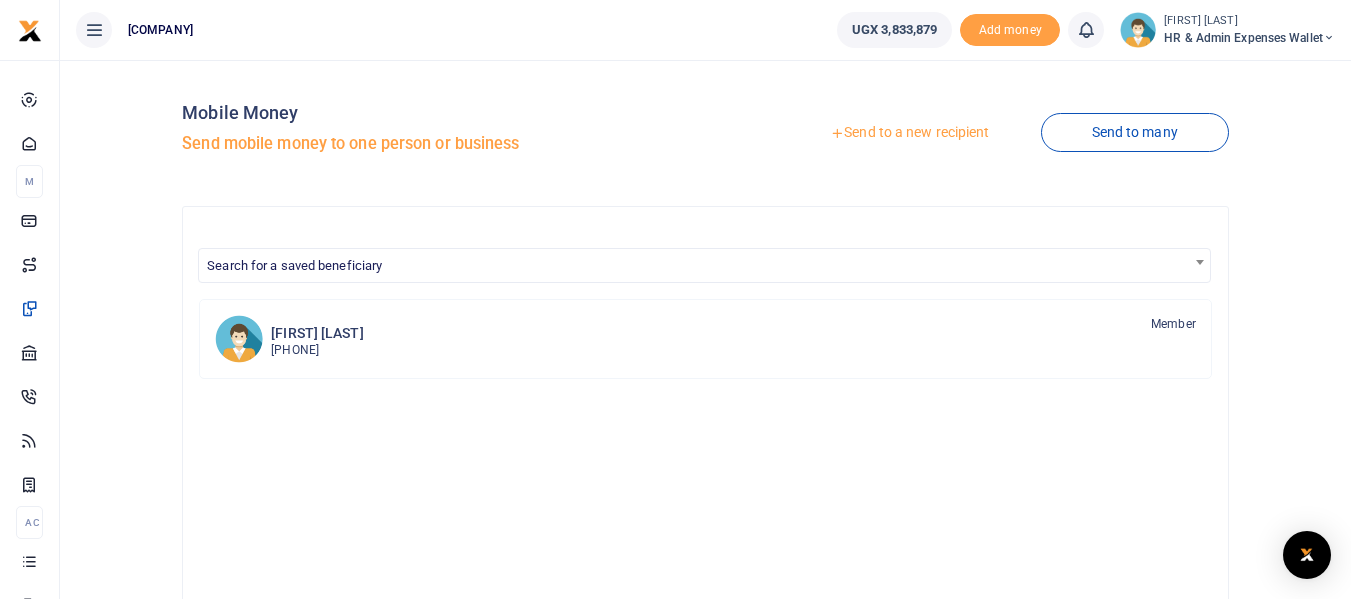 click at bounding box center (837, 133) 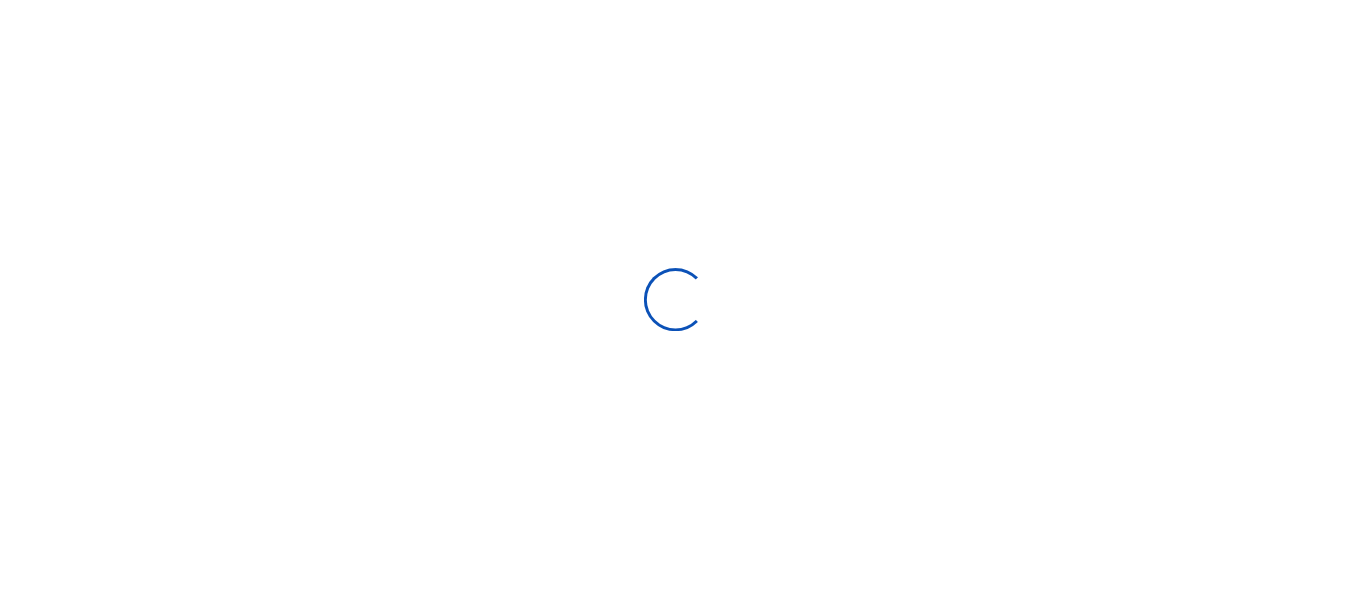scroll, scrollTop: 0, scrollLeft: 0, axis: both 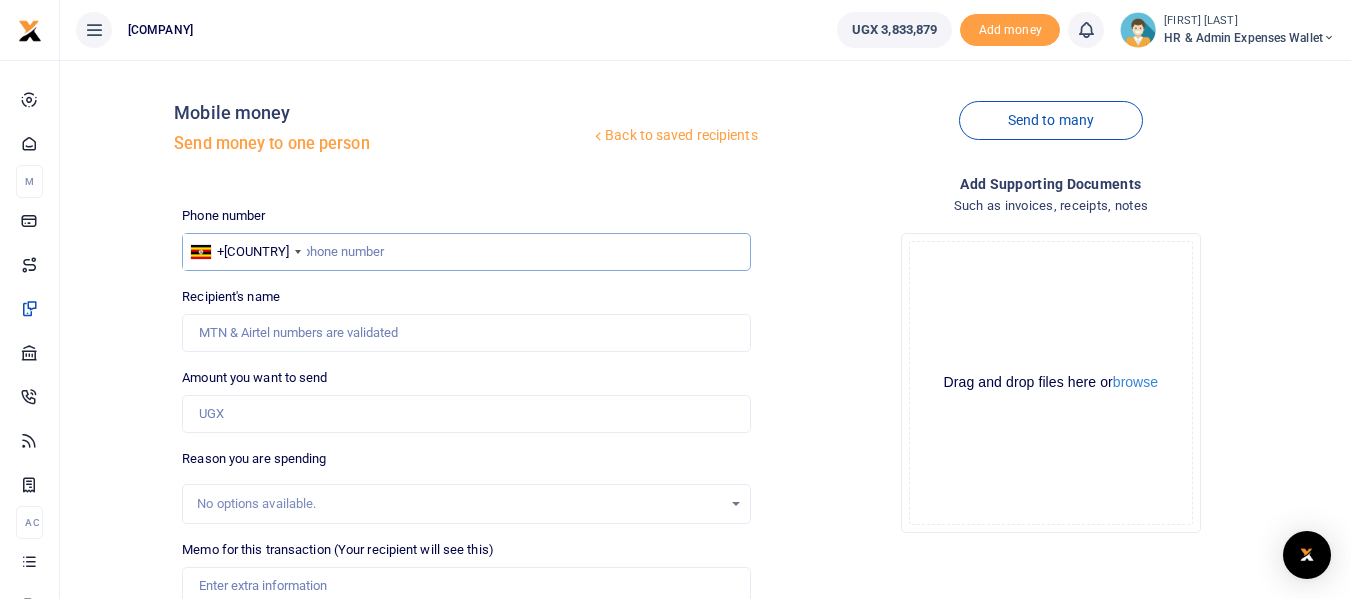 click at bounding box center (466, 252) 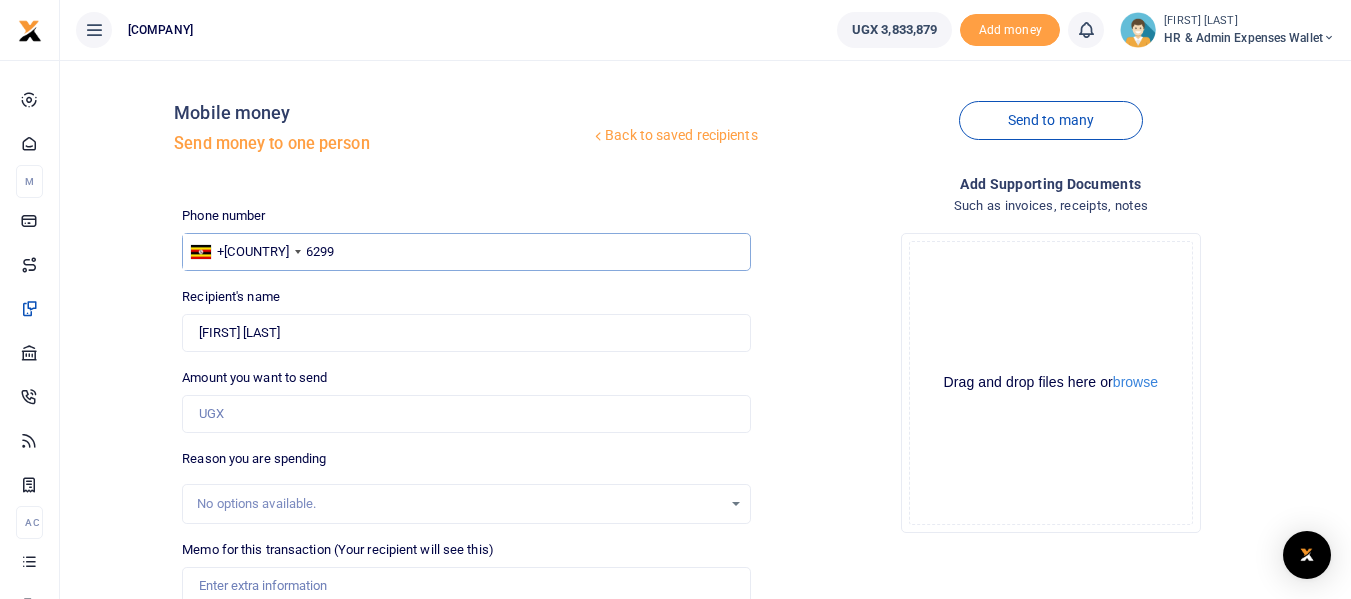 type on "782466299" 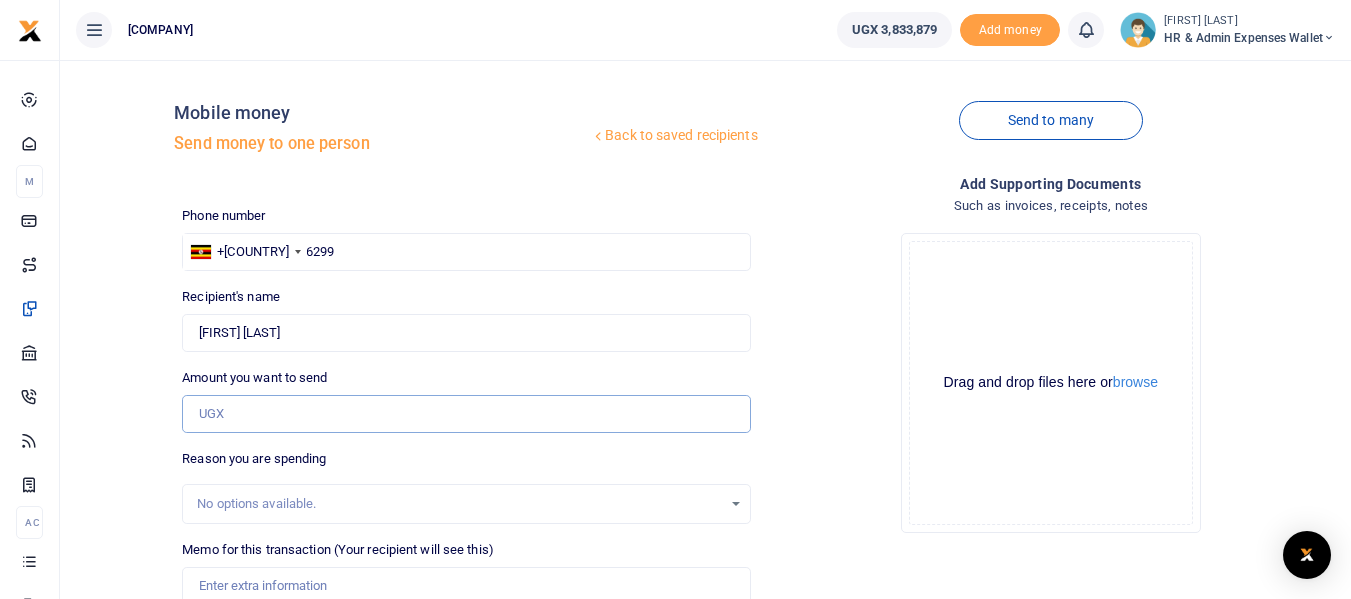 click on "Amount you want to send" at bounding box center (466, 414) 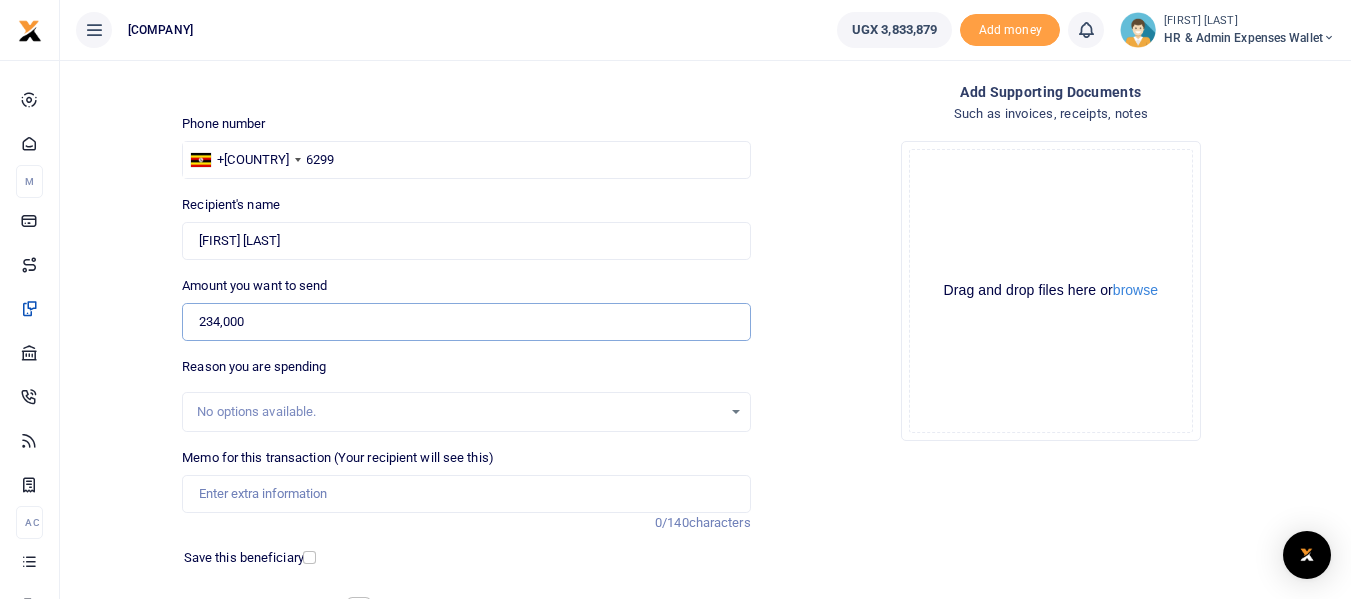 scroll, scrollTop: 200, scrollLeft: 0, axis: vertical 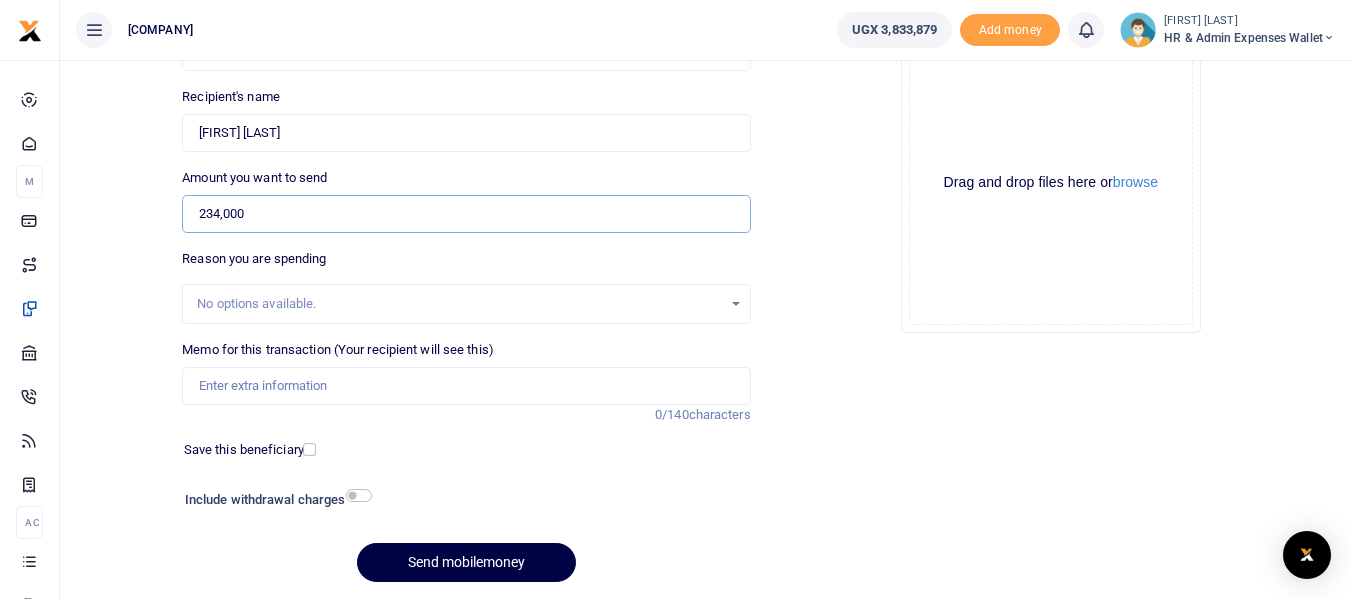 type on "234,000" 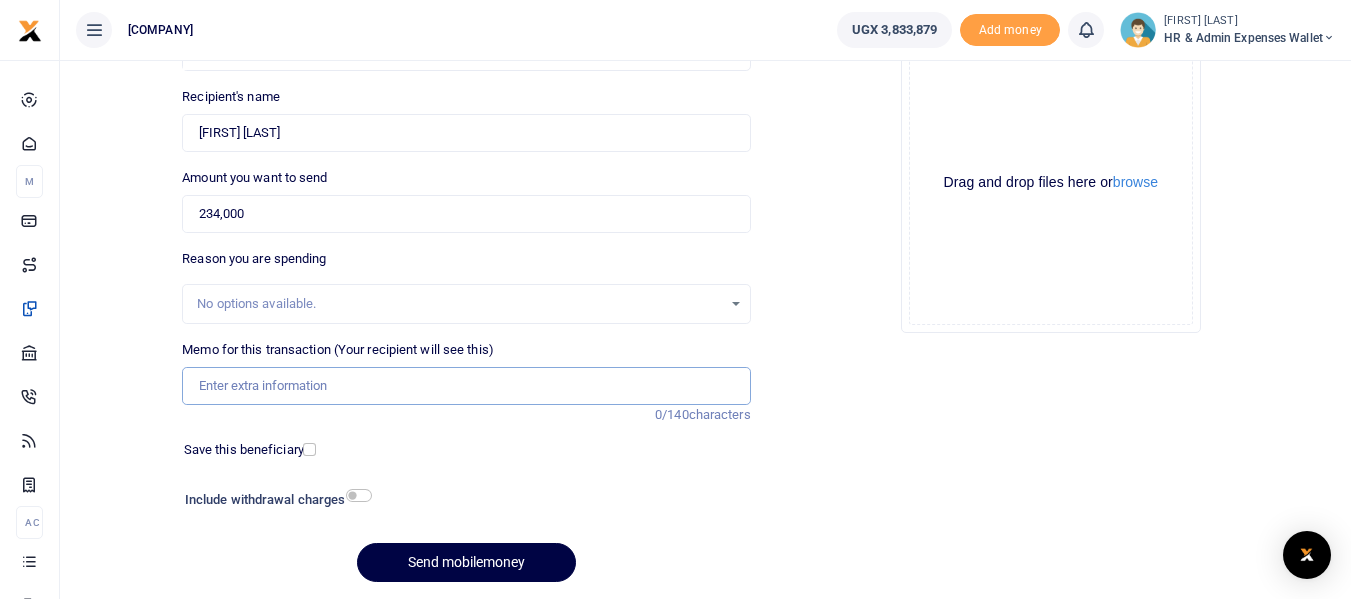 click on "Memo for this transaction (Your recipient will see this)" at bounding box center (466, 386) 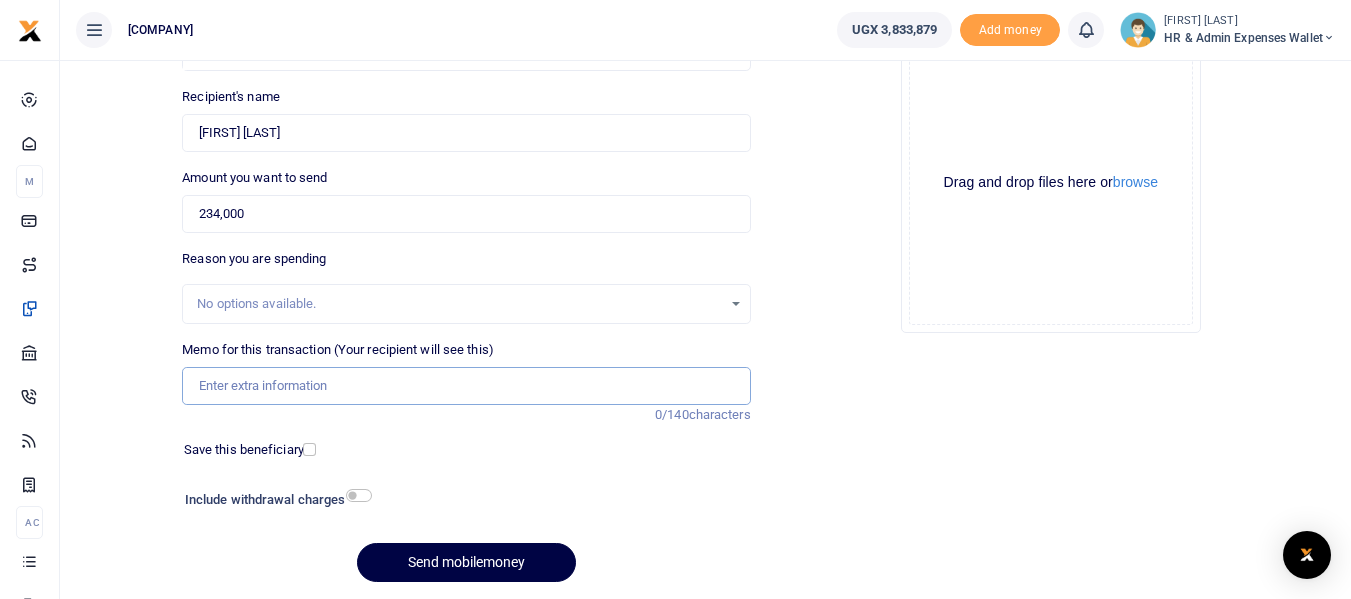 paste on "Payment for Meat for Kigumba Staff for 1st and 2nd WK July 2025" 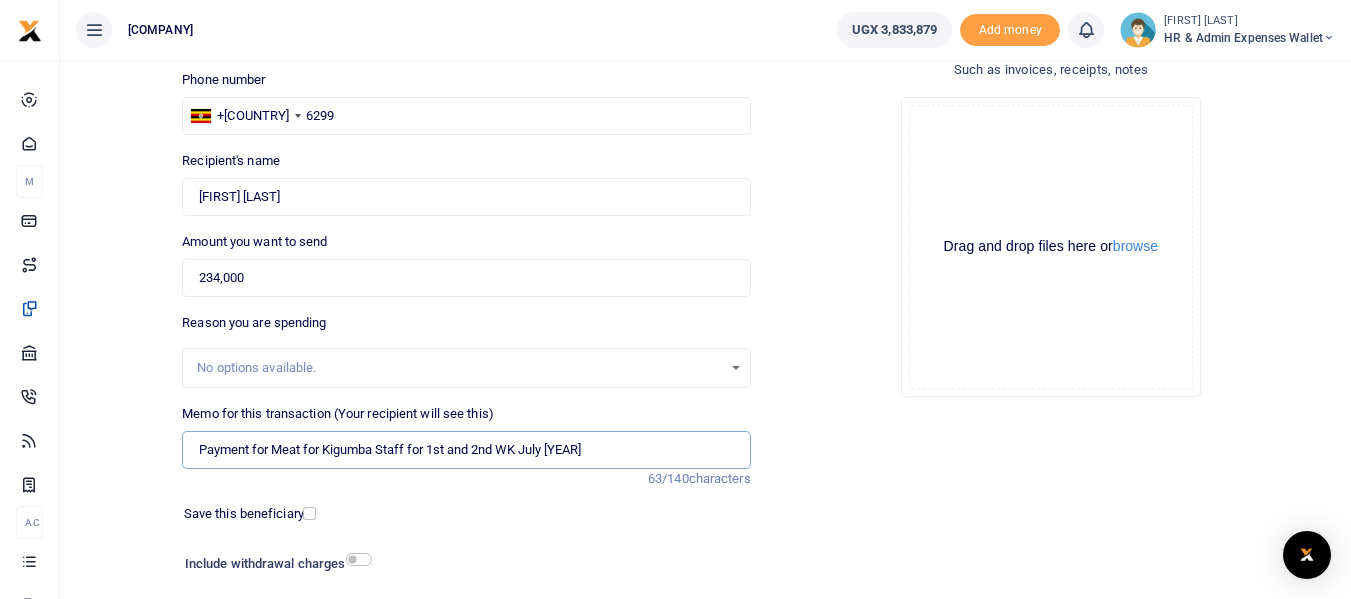 scroll, scrollTop: 100, scrollLeft: 0, axis: vertical 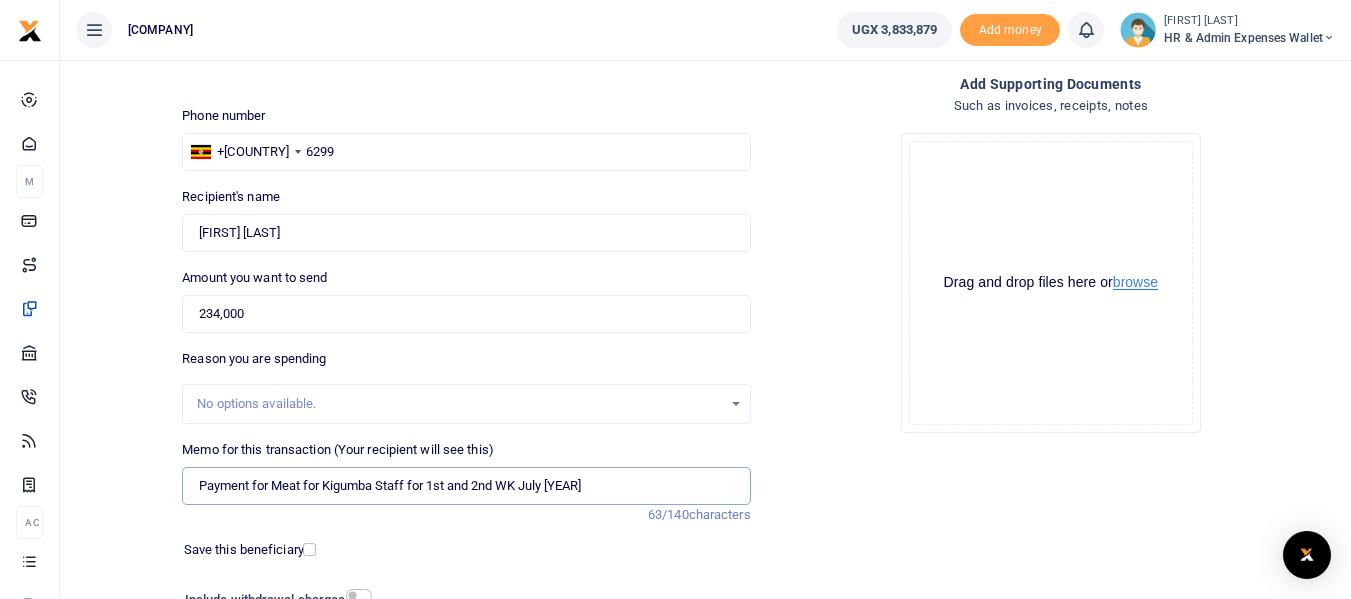type on "Payment for Meat for Kigumba Staff for 1st and 2nd WK July 2025" 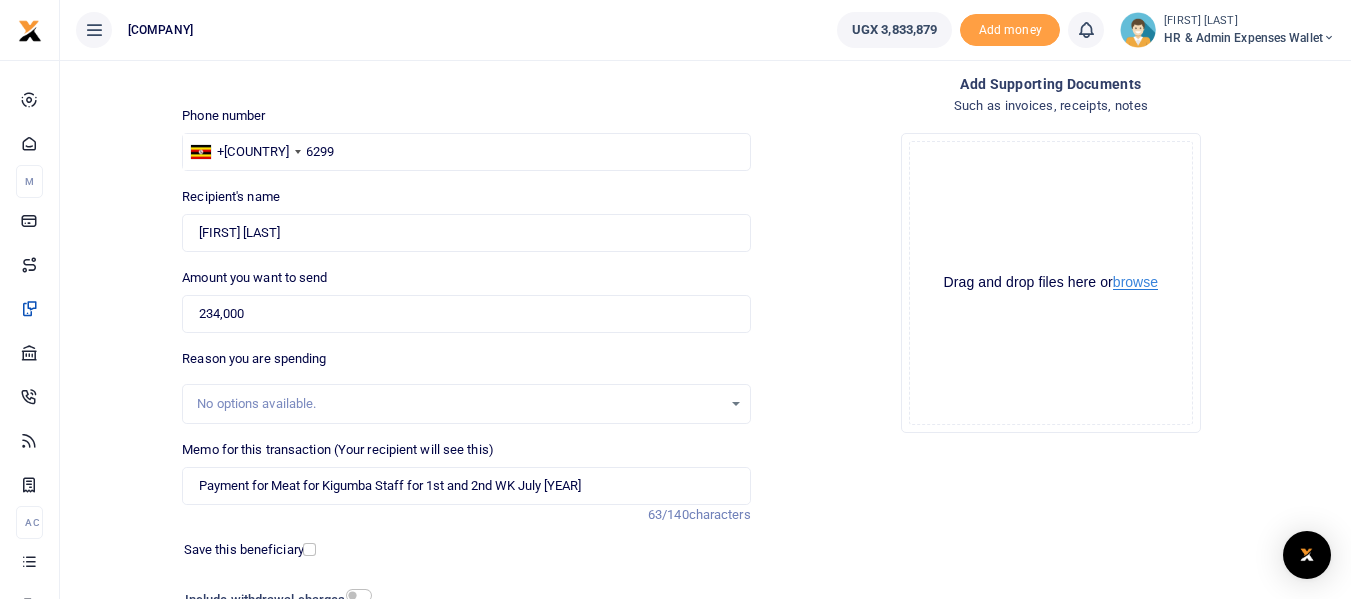 click on "browse" at bounding box center (1135, 282) 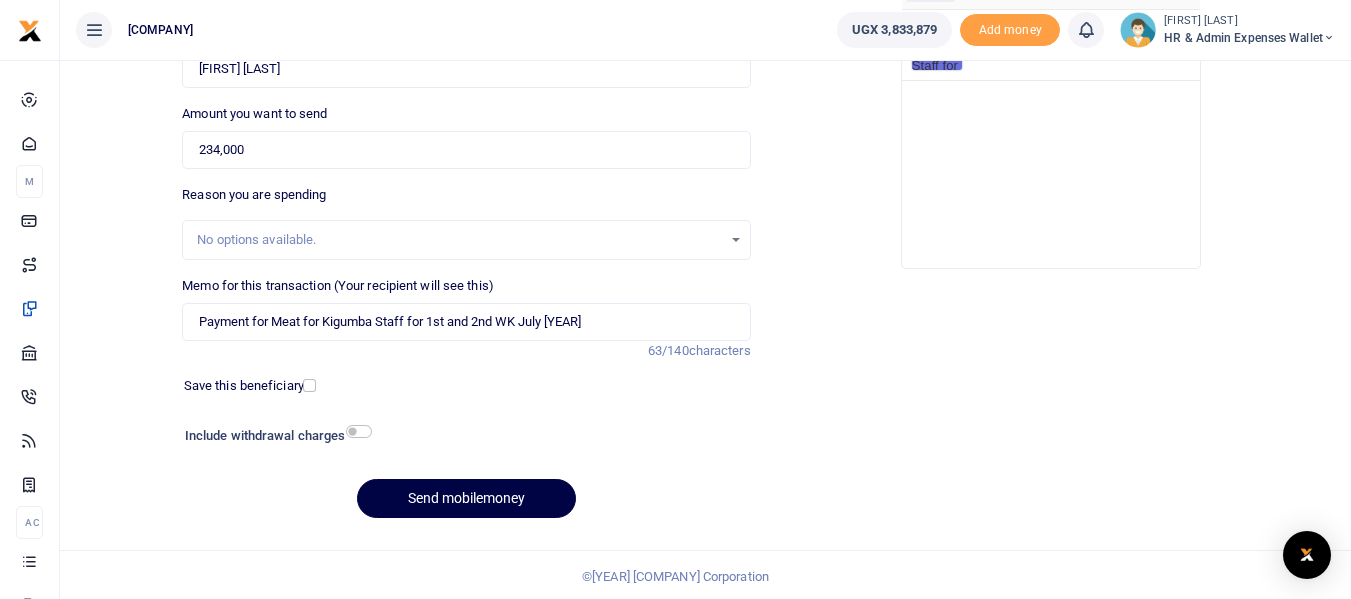 scroll, scrollTop: 267, scrollLeft: 0, axis: vertical 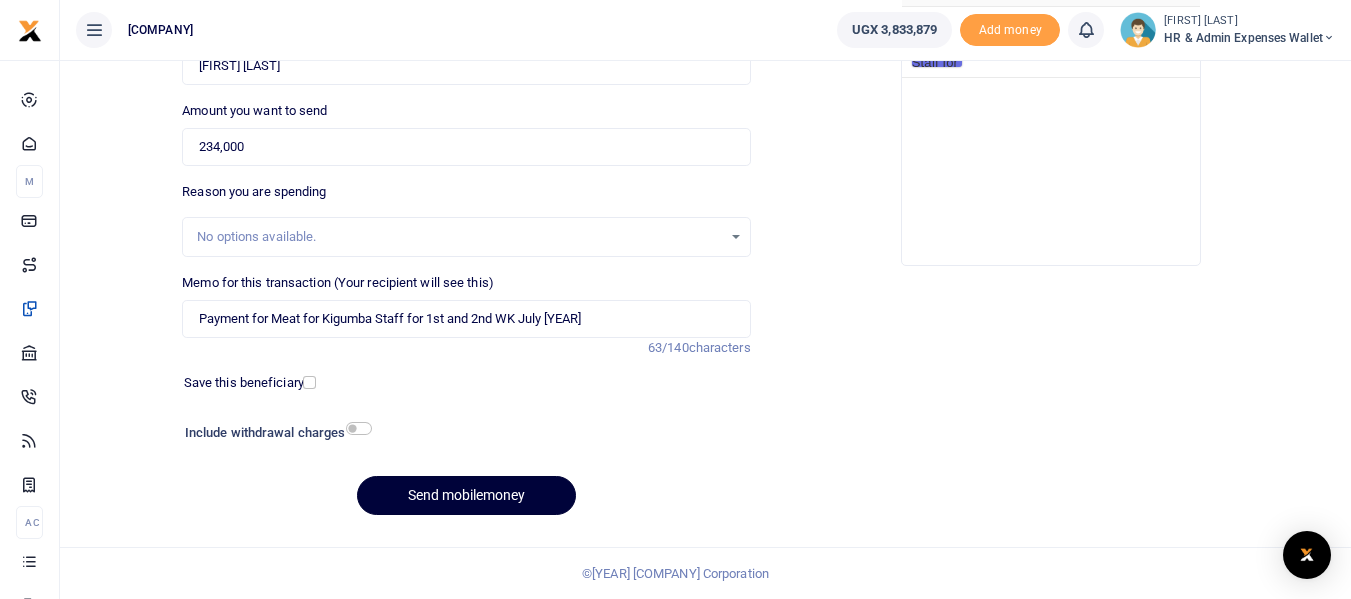 click on "Send mobilemoney" at bounding box center [466, 495] 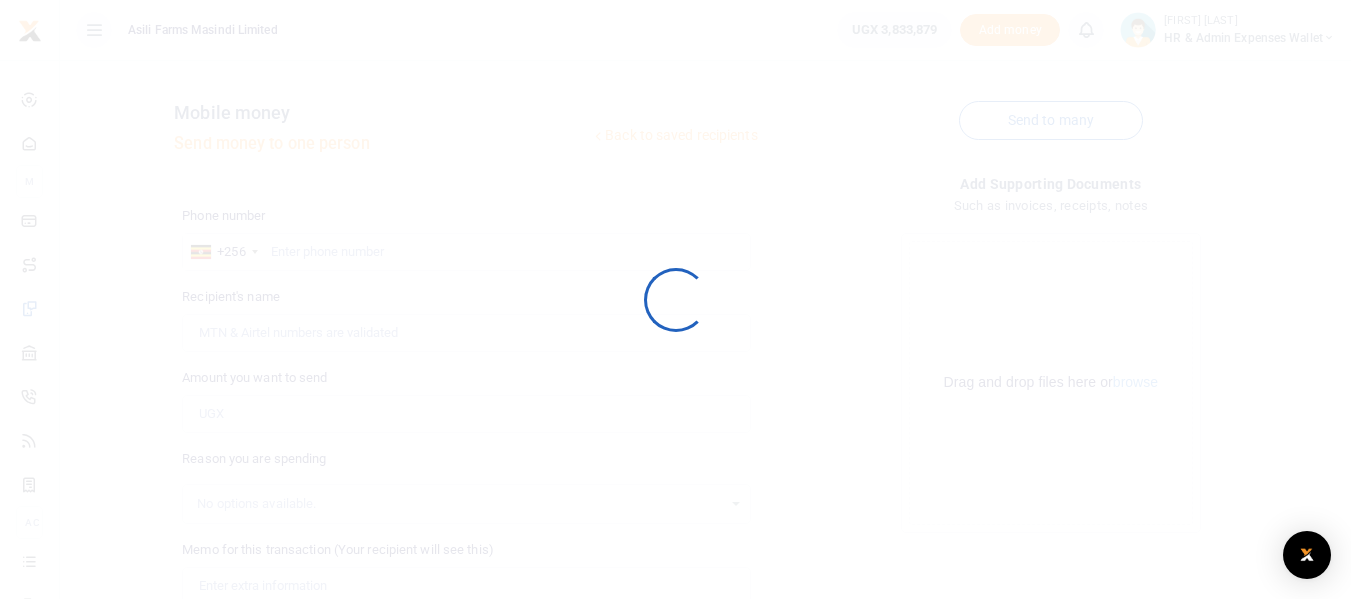 scroll, scrollTop: 267, scrollLeft: 0, axis: vertical 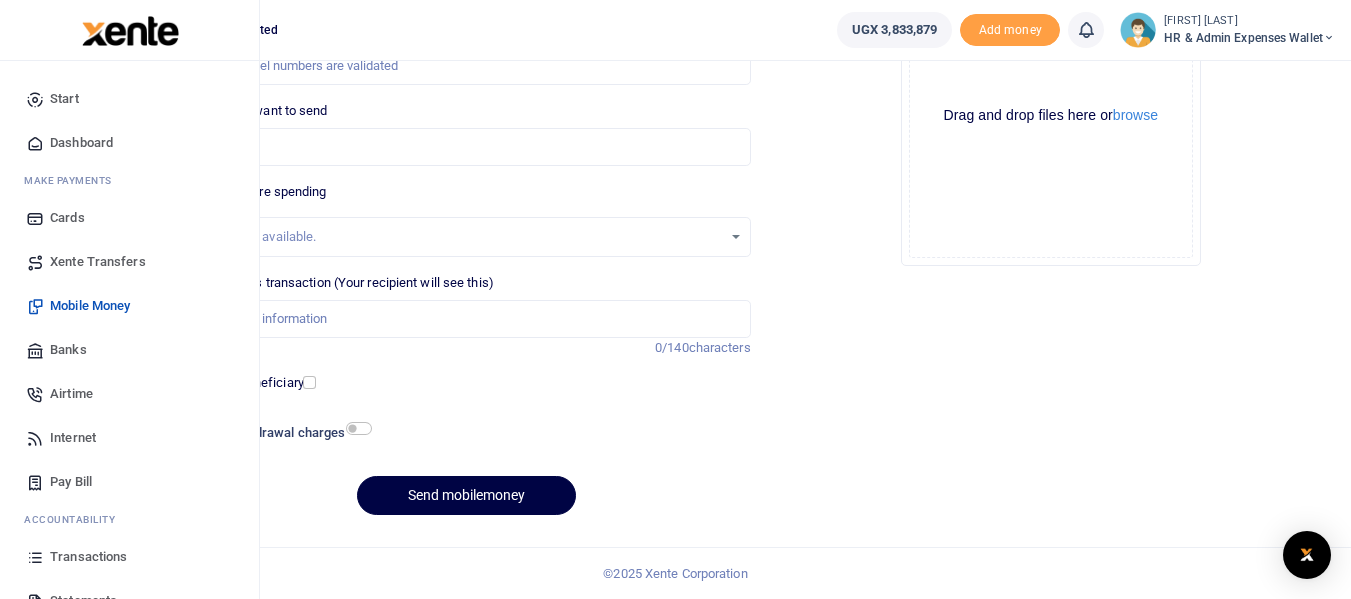 click on "Mobile Money" at bounding box center [90, 306] 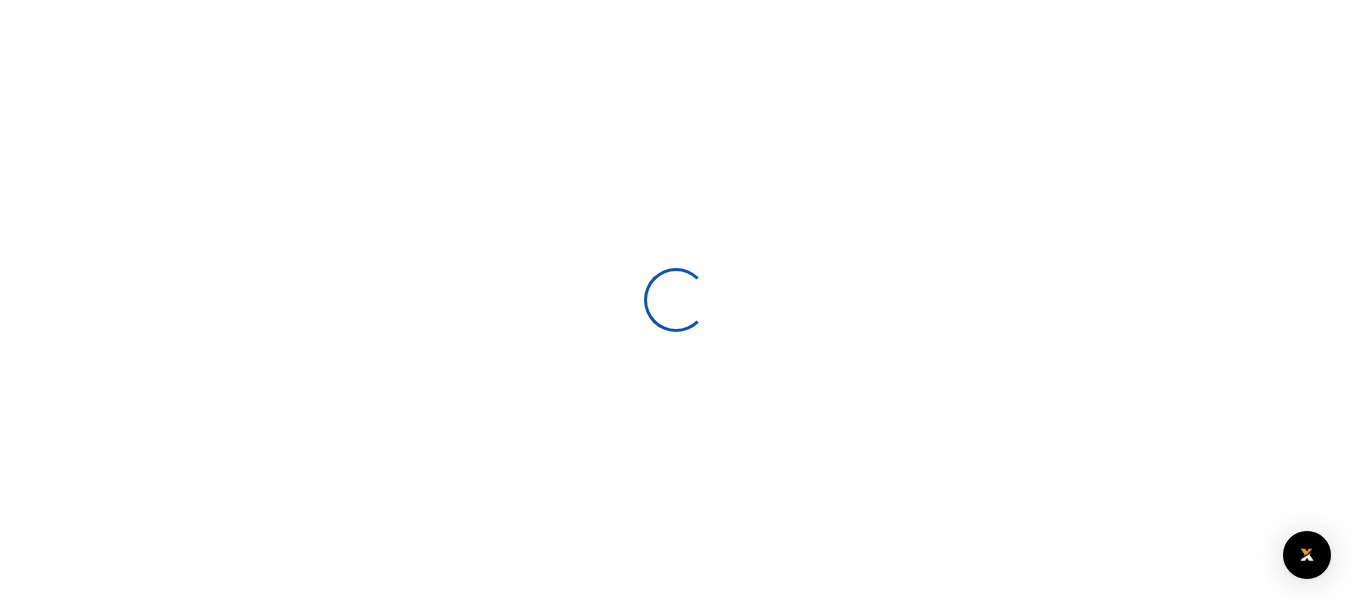 scroll, scrollTop: 0, scrollLeft: 0, axis: both 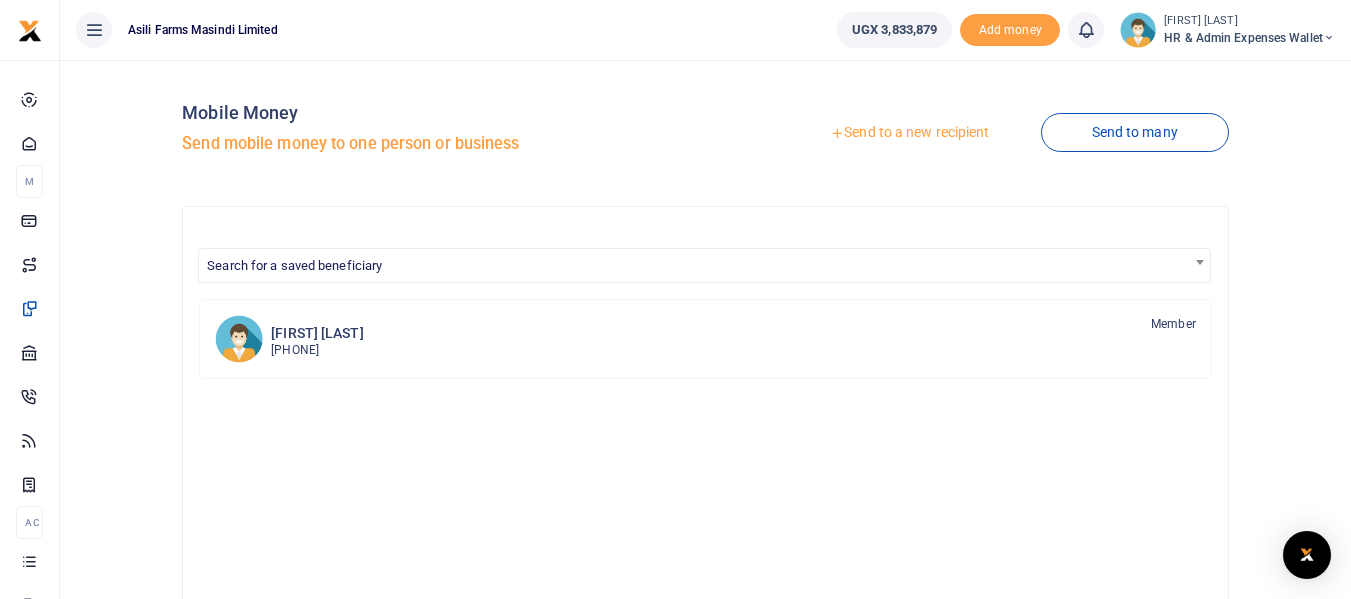 click on "Send to a new recipient" at bounding box center (909, 133) 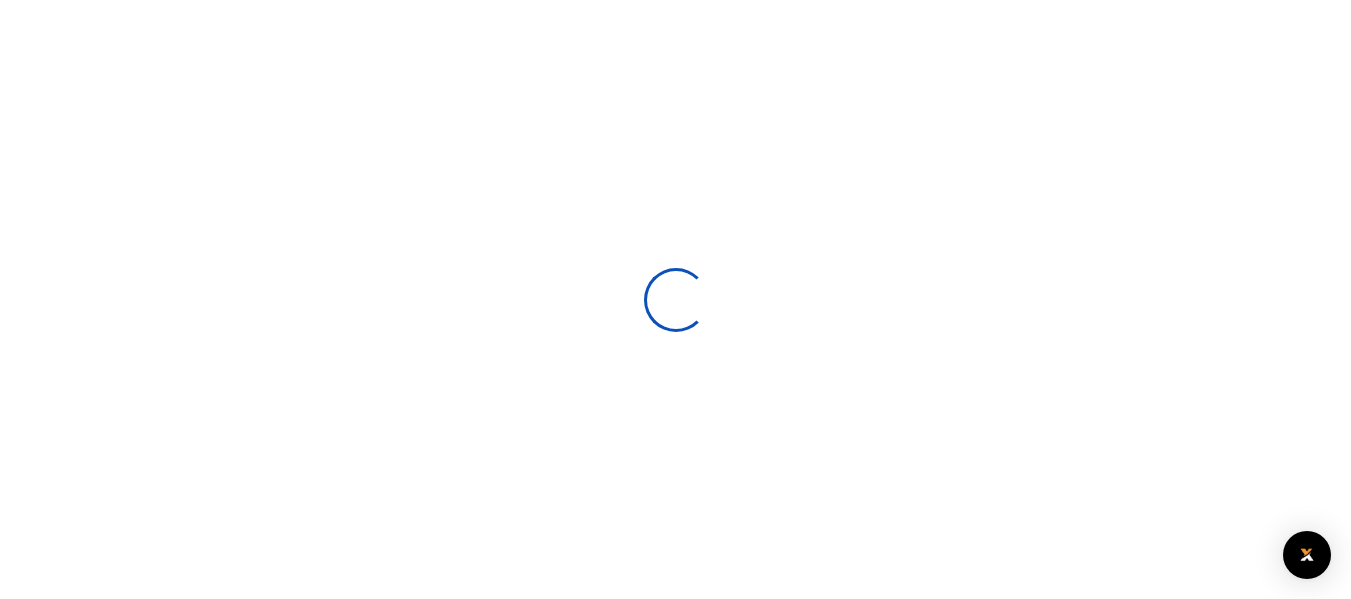 scroll, scrollTop: 0, scrollLeft: 0, axis: both 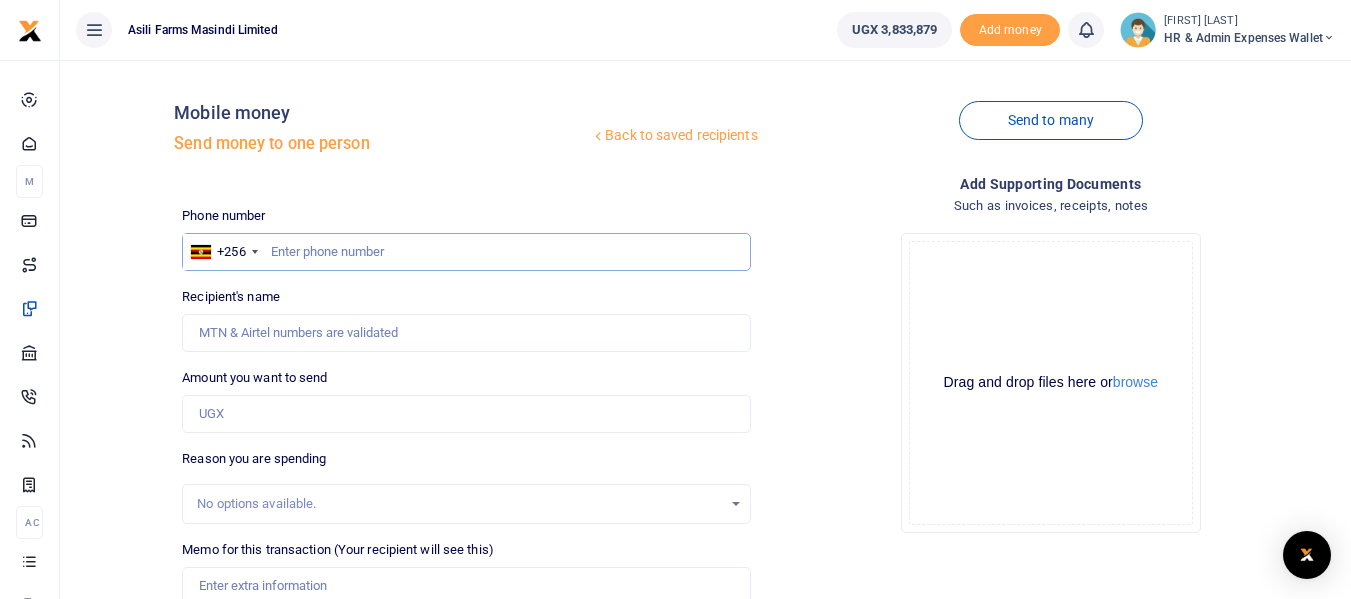 click at bounding box center [466, 252] 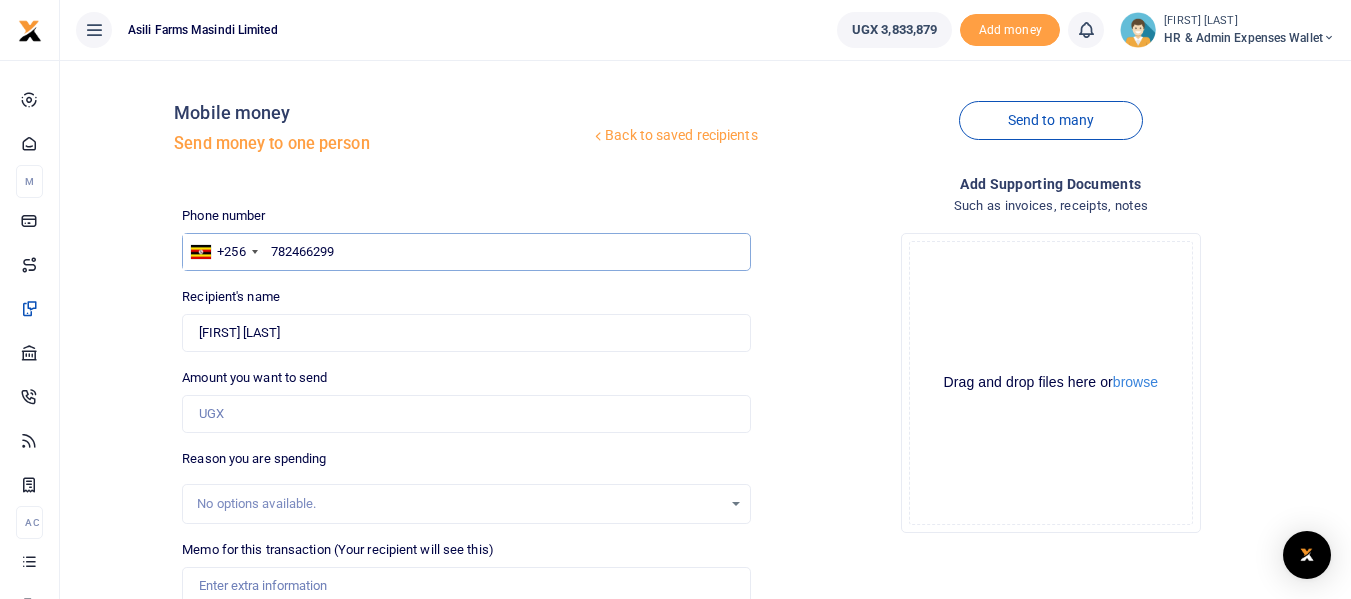 type on "782466299" 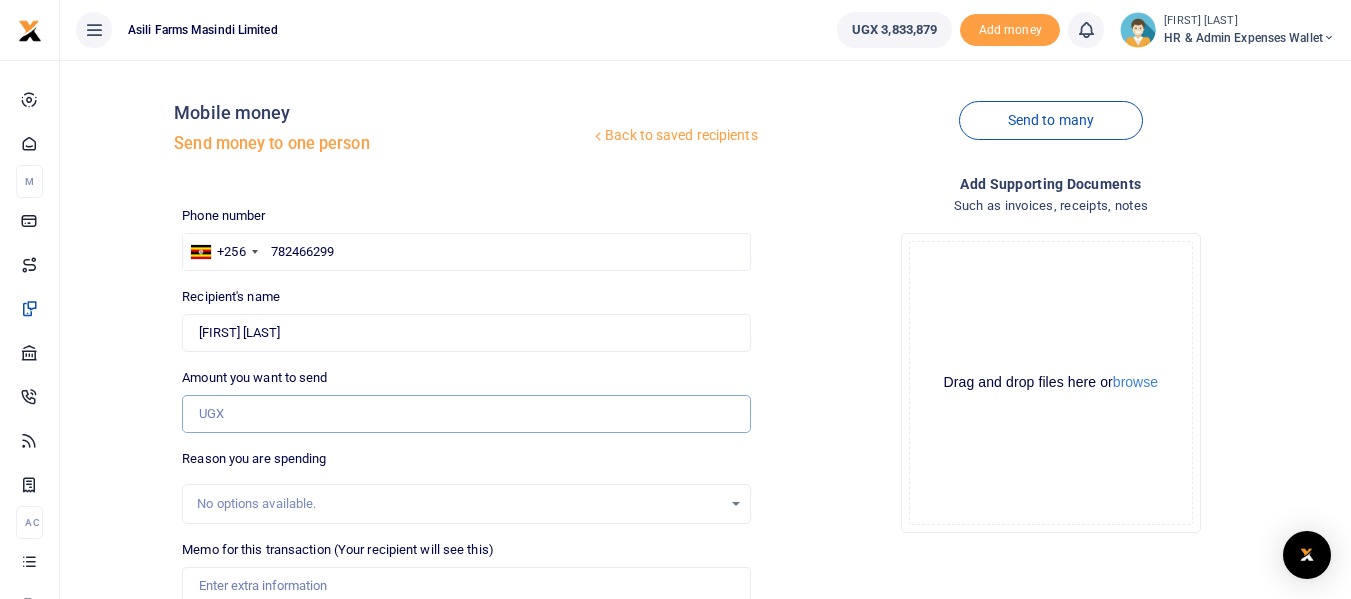 drag, startPoint x: 235, startPoint y: 422, endPoint x: 242, endPoint y: 414, distance: 10.630146 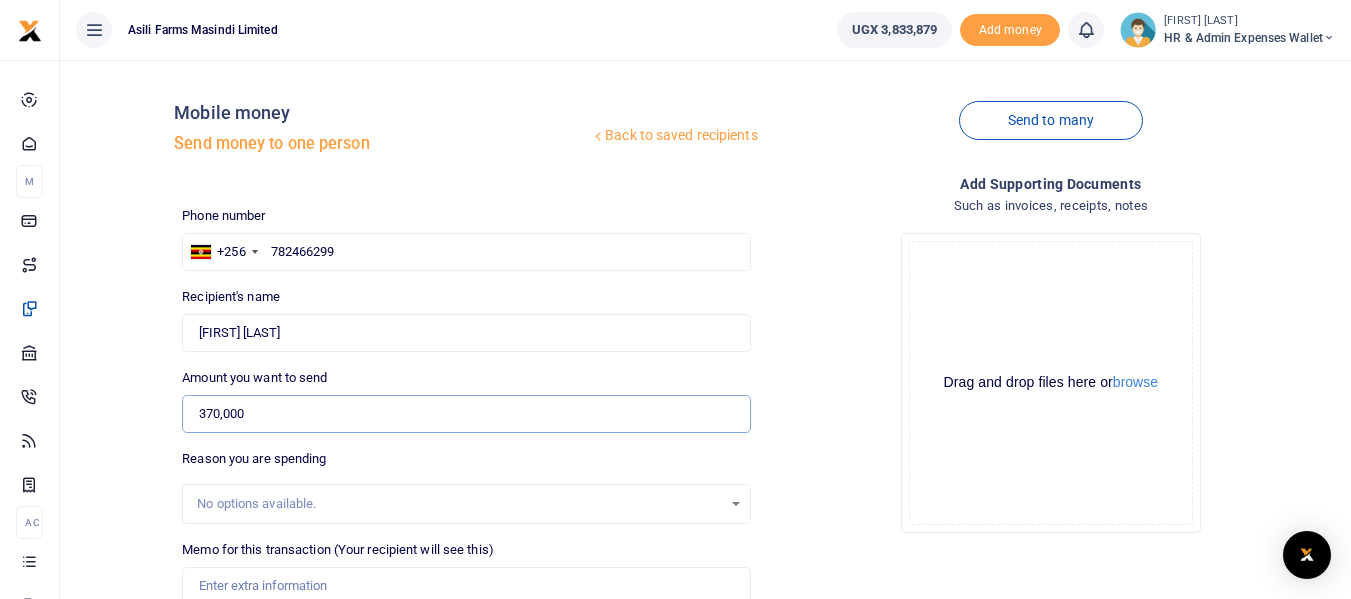 type on "370,000" 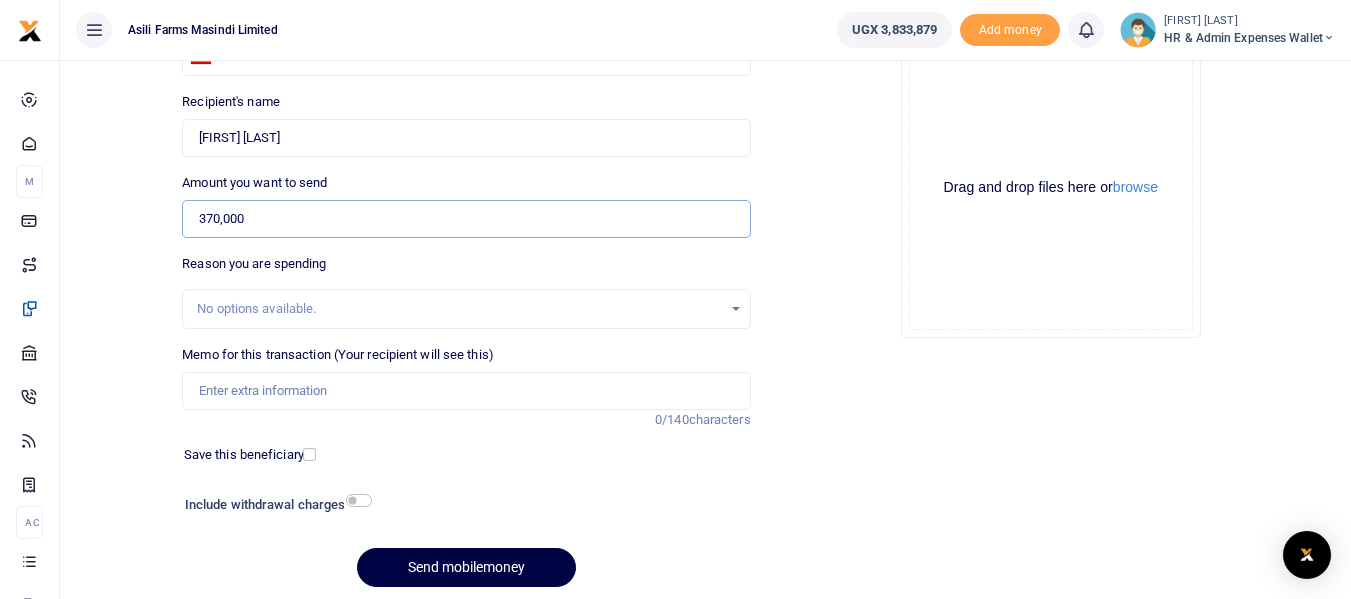 scroll, scrollTop: 200, scrollLeft: 0, axis: vertical 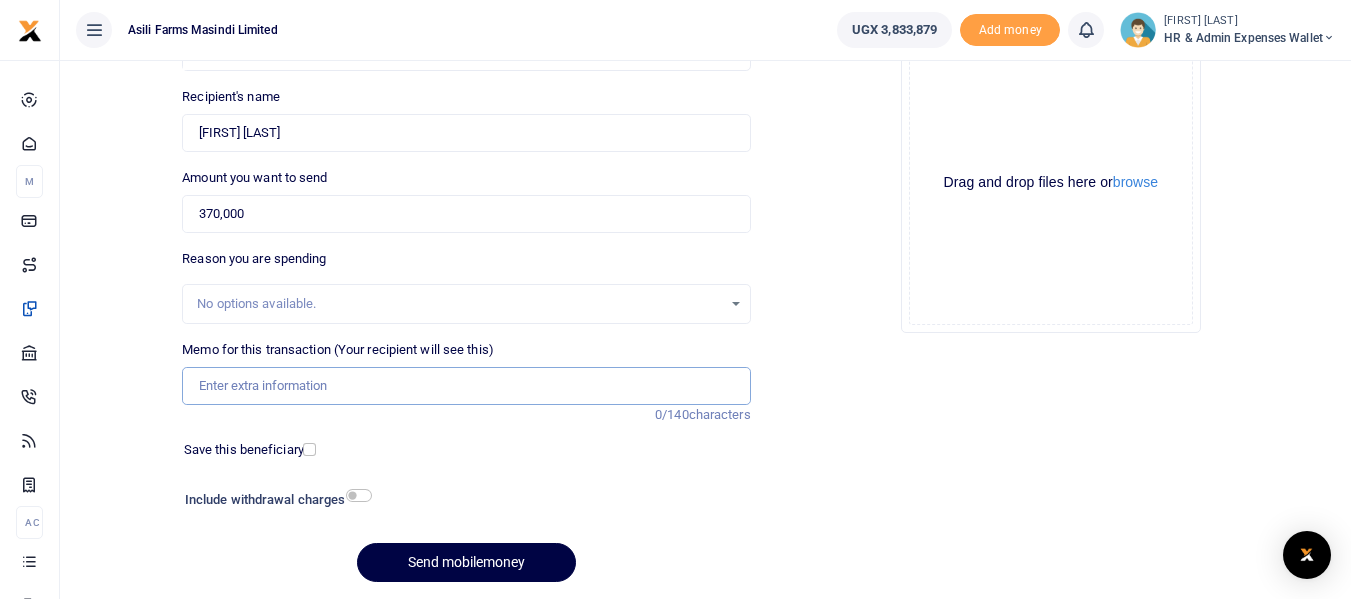 click on "Memo for this transaction (Your recipient will see this)" at bounding box center (466, 386) 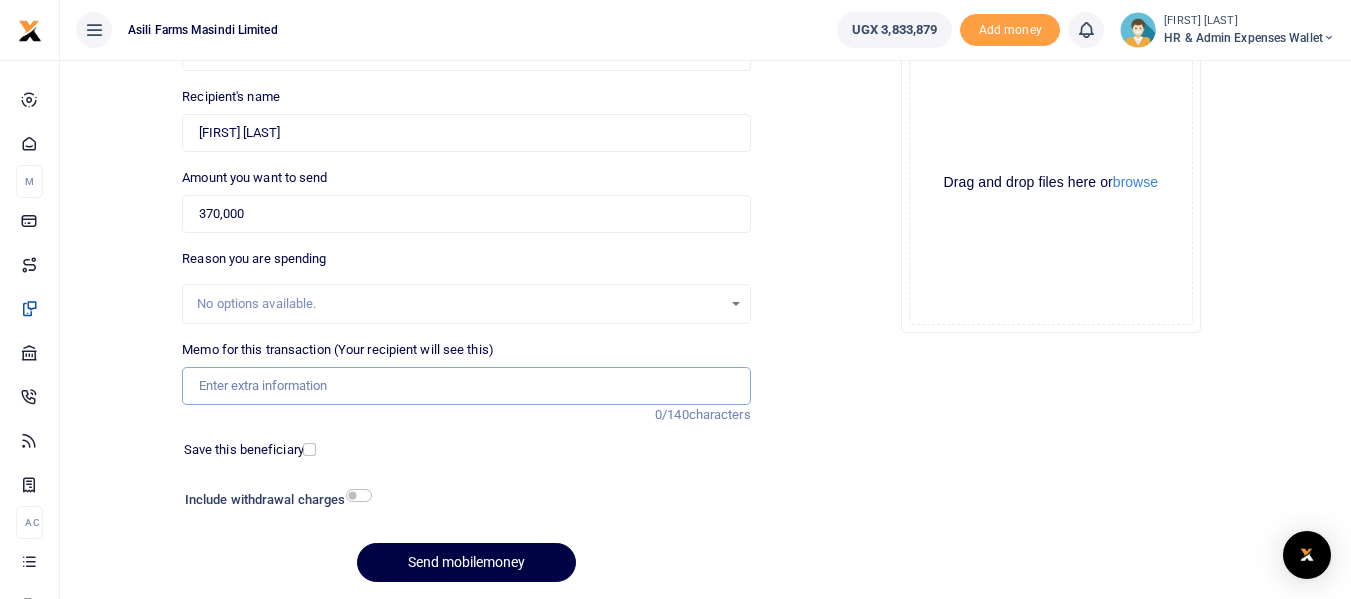 paste on "Payment for Chicken and Fish for 1st and 2nd WK July 2025" 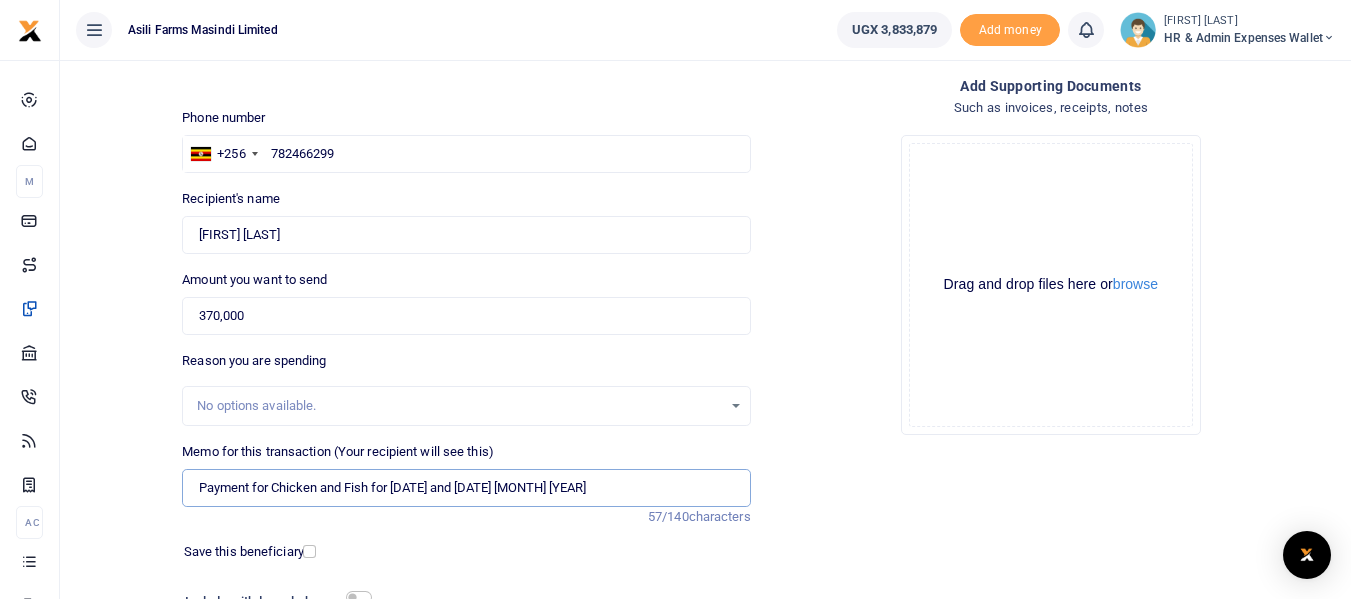 scroll, scrollTop: 67, scrollLeft: 0, axis: vertical 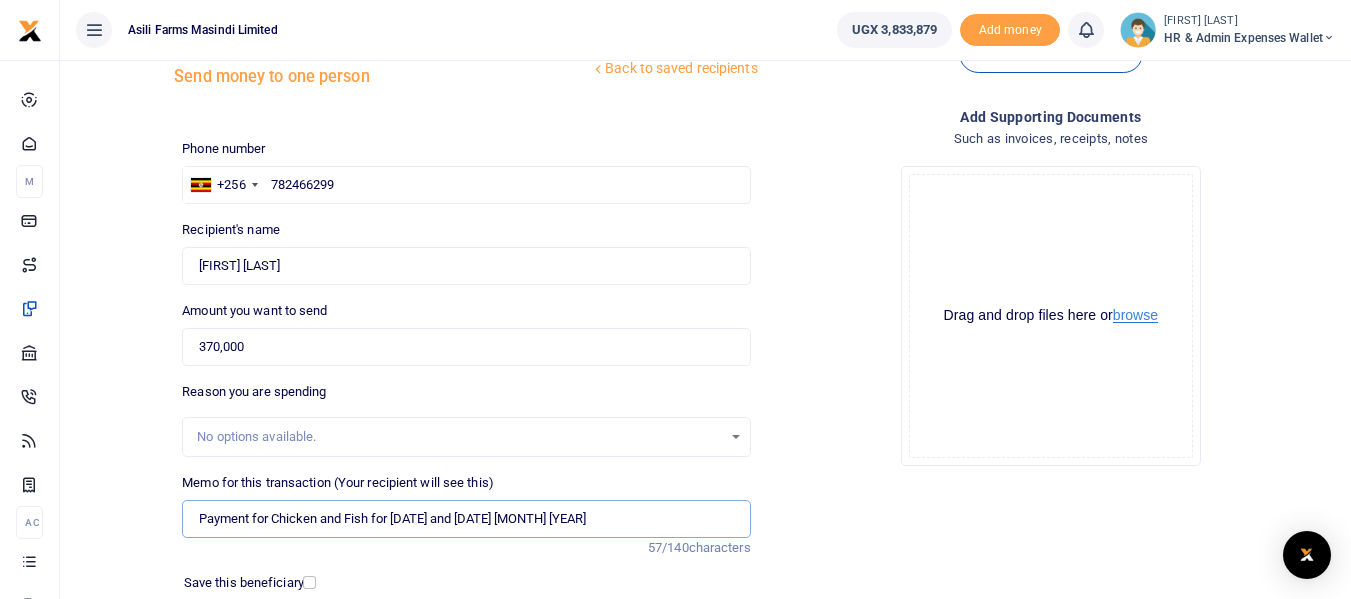 type on "Payment for Chicken and Fish for 1st and 2nd WK July 2025" 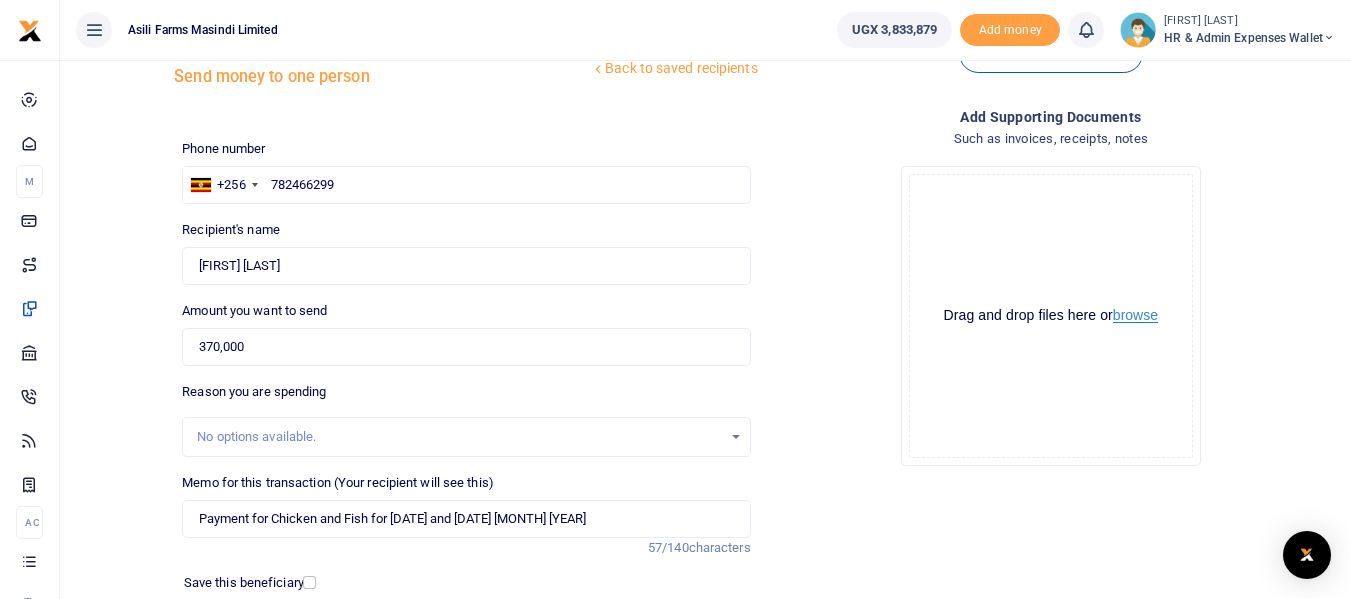 click on "browse" at bounding box center [1135, 315] 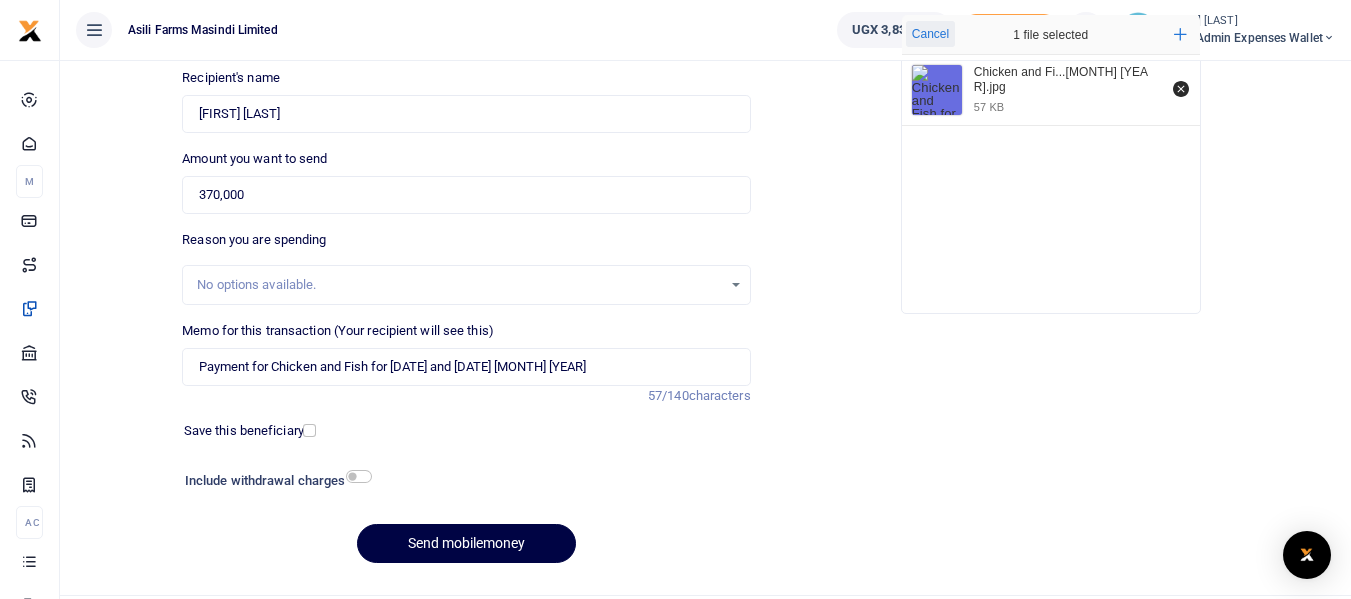 scroll, scrollTop: 267, scrollLeft: 0, axis: vertical 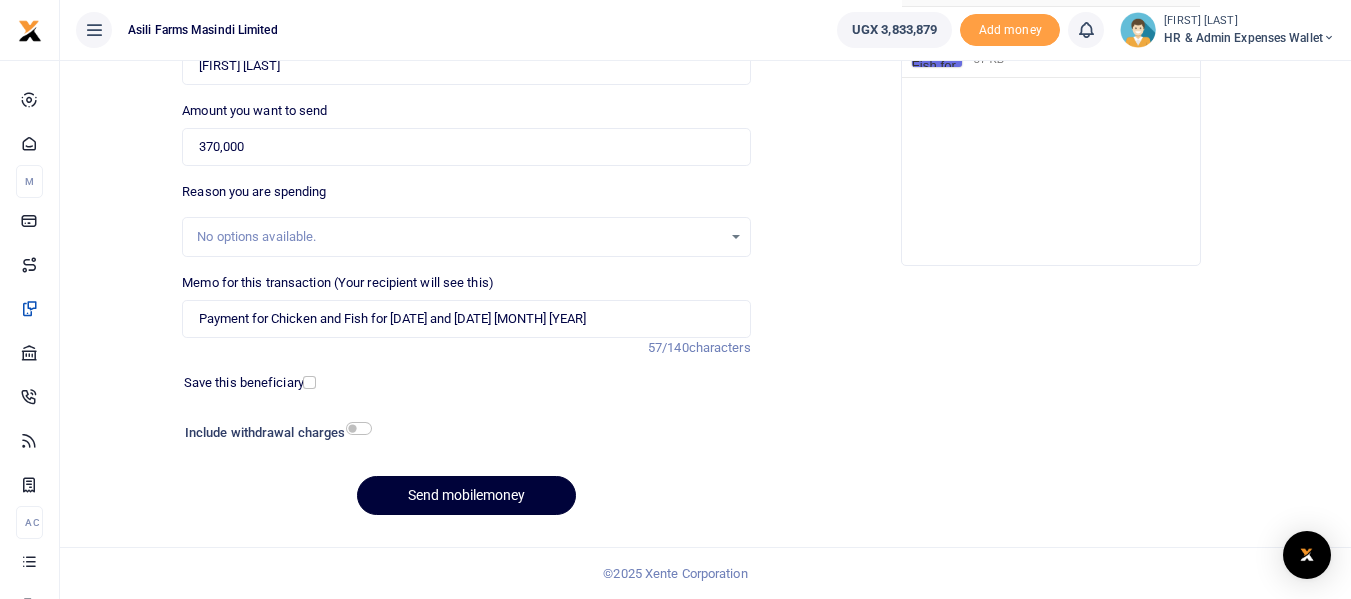 click on "Send mobilemoney" at bounding box center (466, 495) 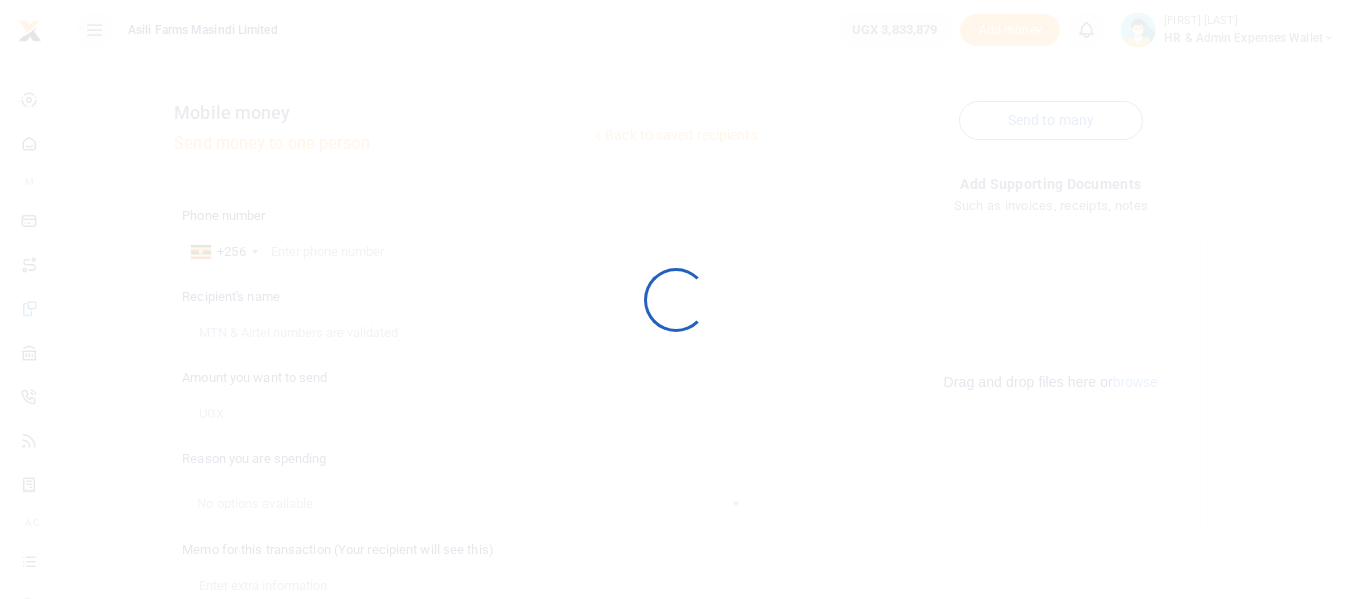scroll, scrollTop: 267, scrollLeft: 0, axis: vertical 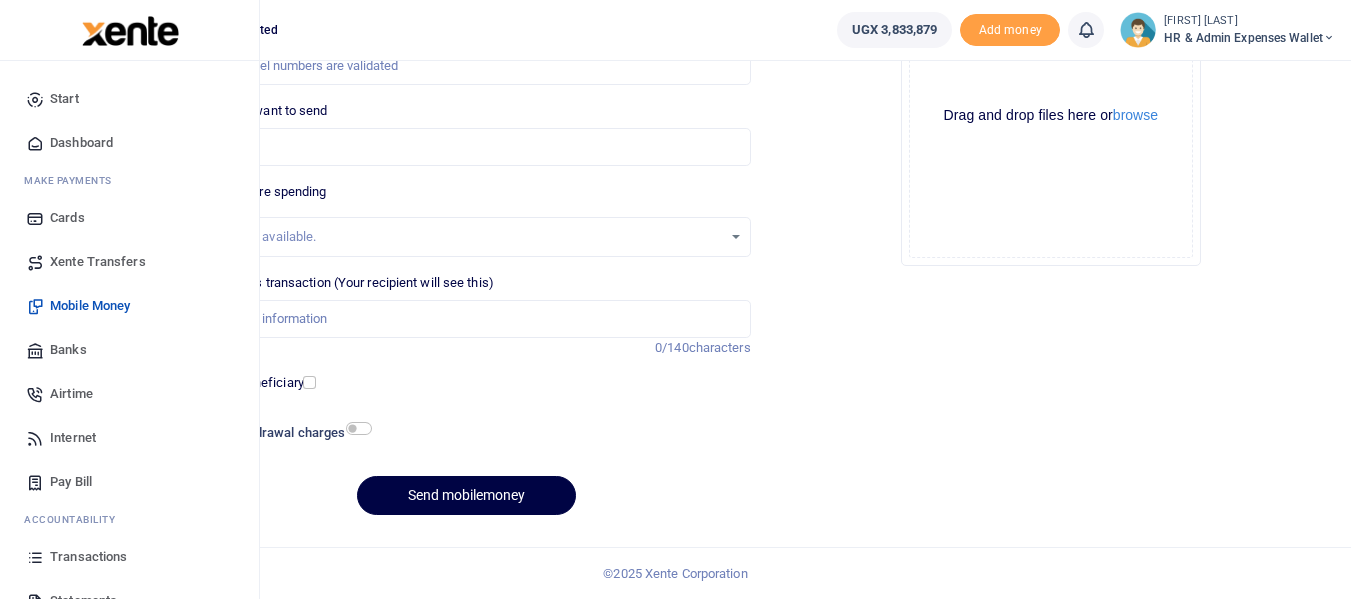 click on "Mobile Money" at bounding box center [90, 306] 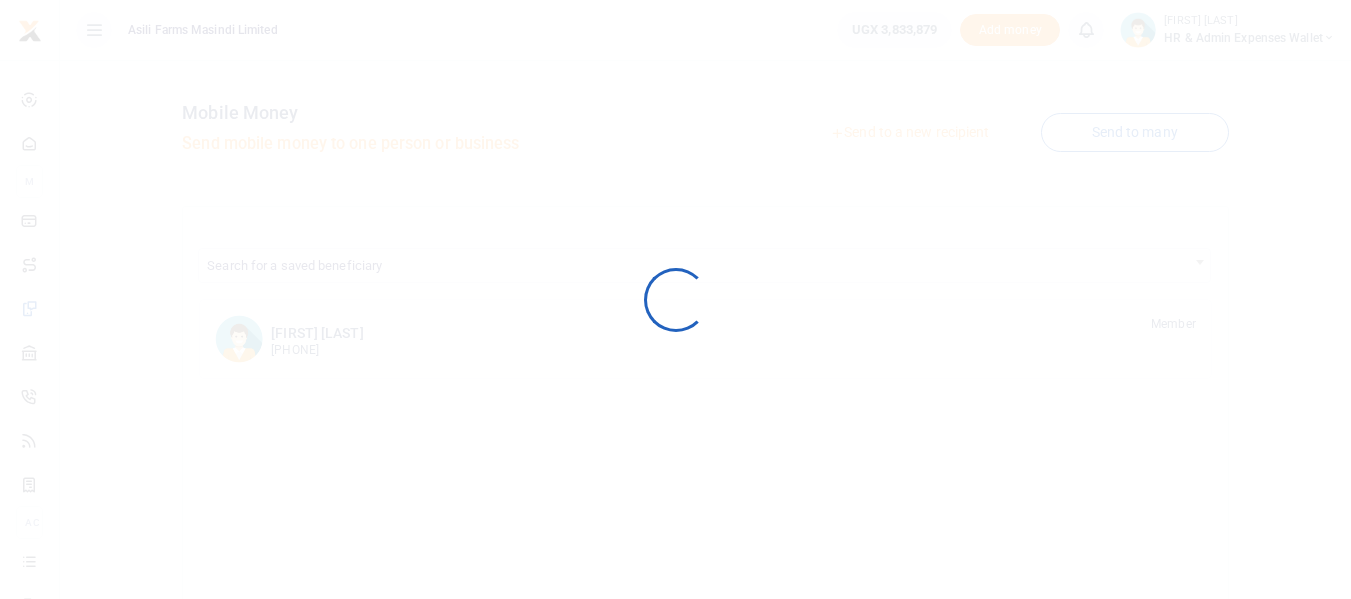 scroll, scrollTop: 0, scrollLeft: 0, axis: both 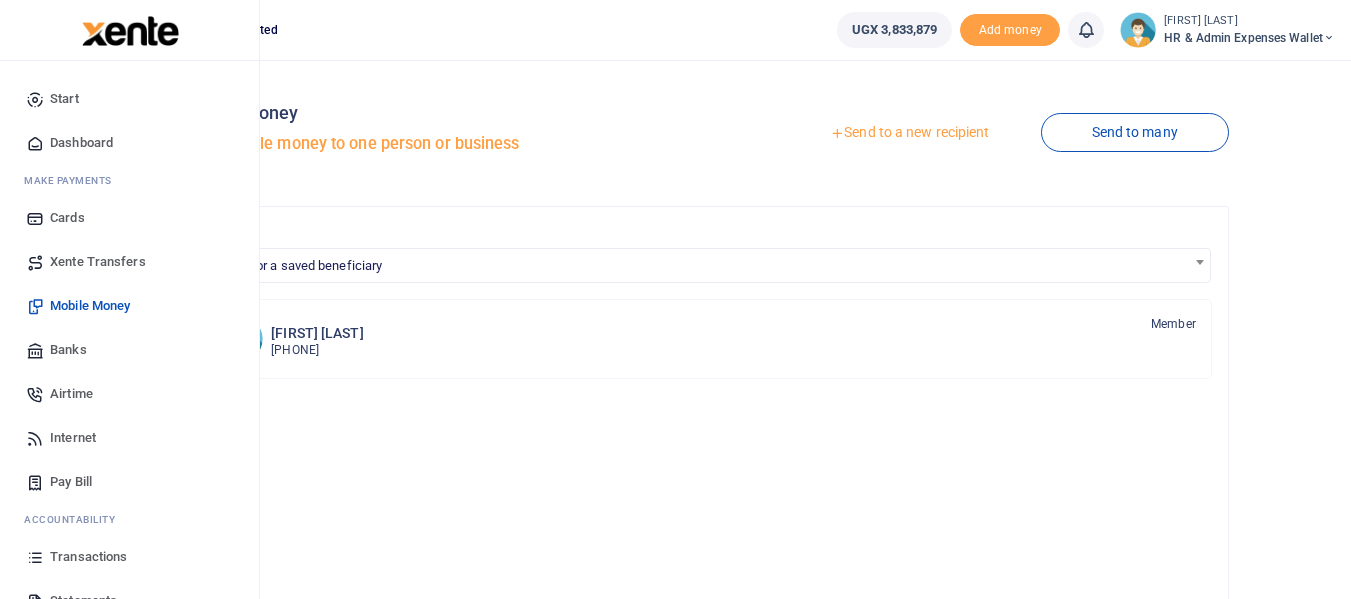 click on "Mobile Money" at bounding box center [90, 306] 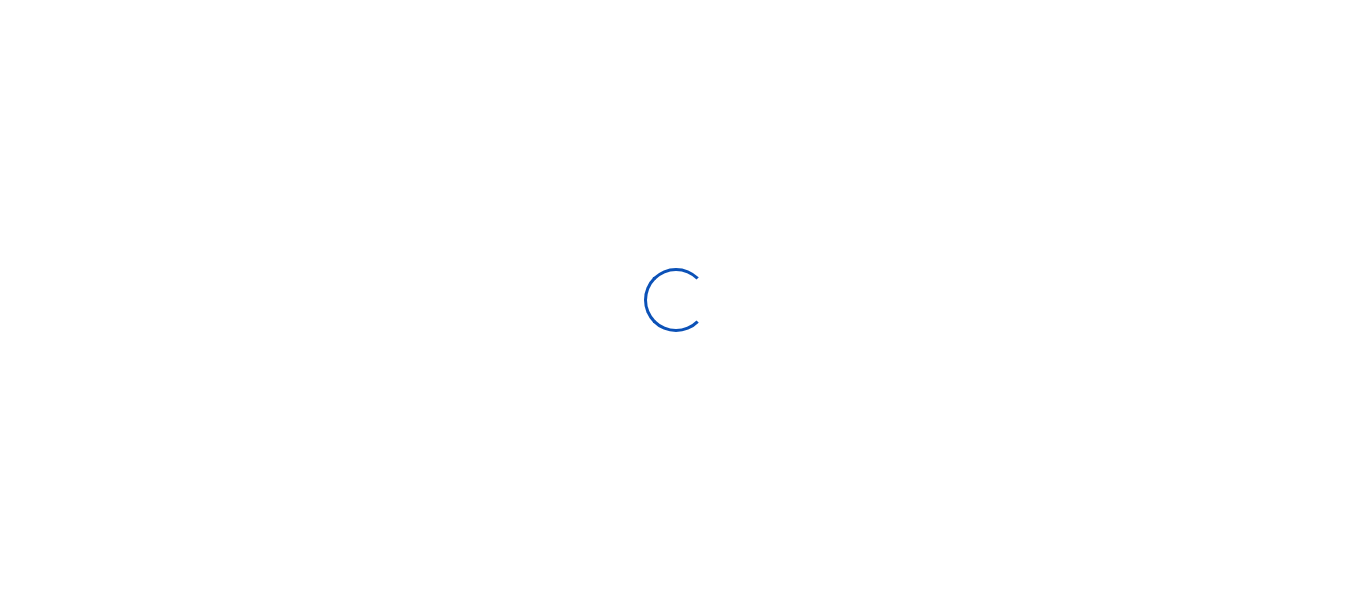 scroll, scrollTop: 0, scrollLeft: 0, axis: both 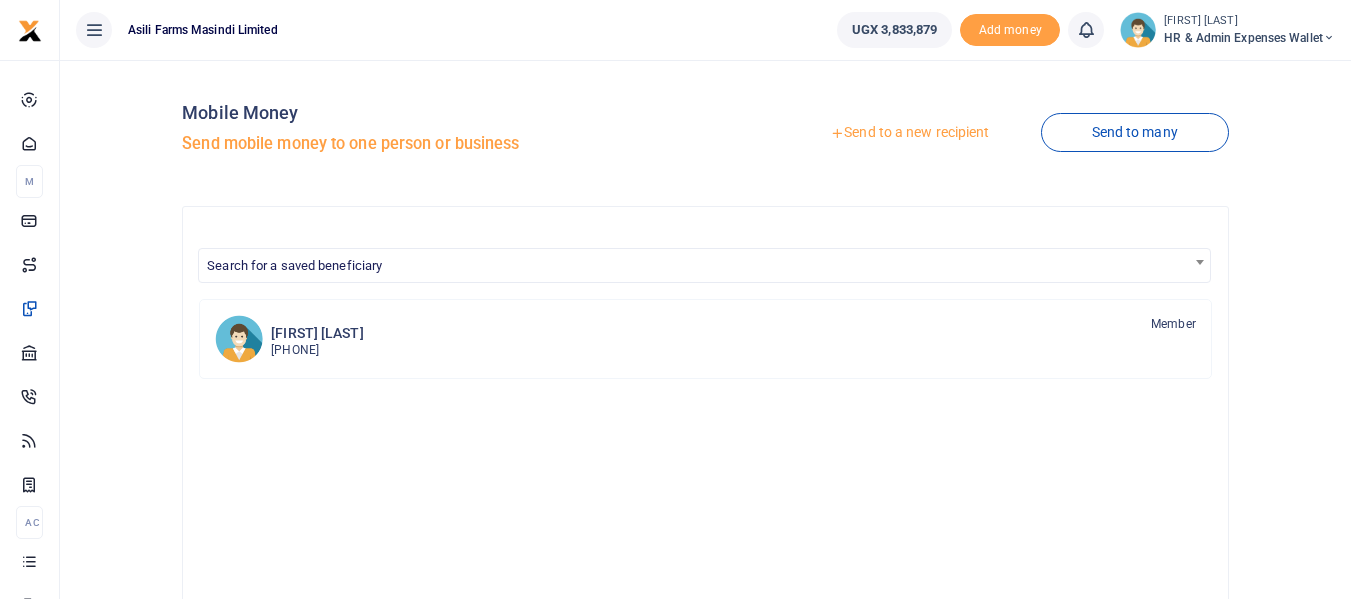 click on "Send to a new recipient" at bounding box center [909, 133] 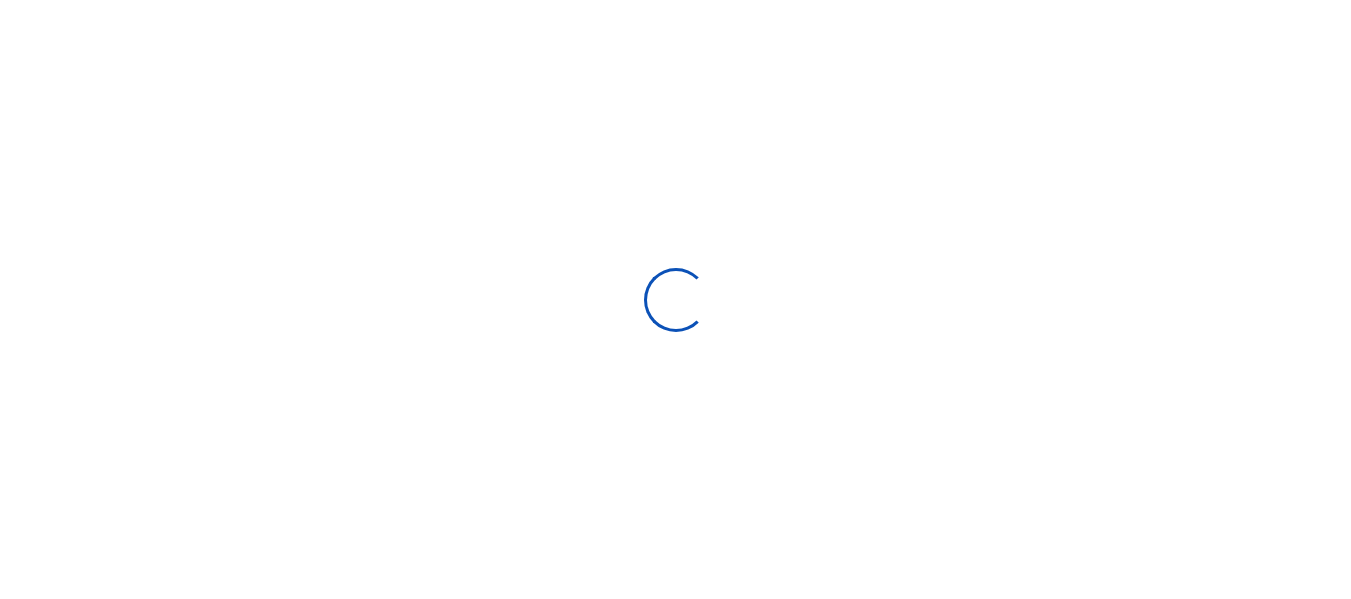 scroll, scrollTop: 0, scrollLeft: 0, axis: both 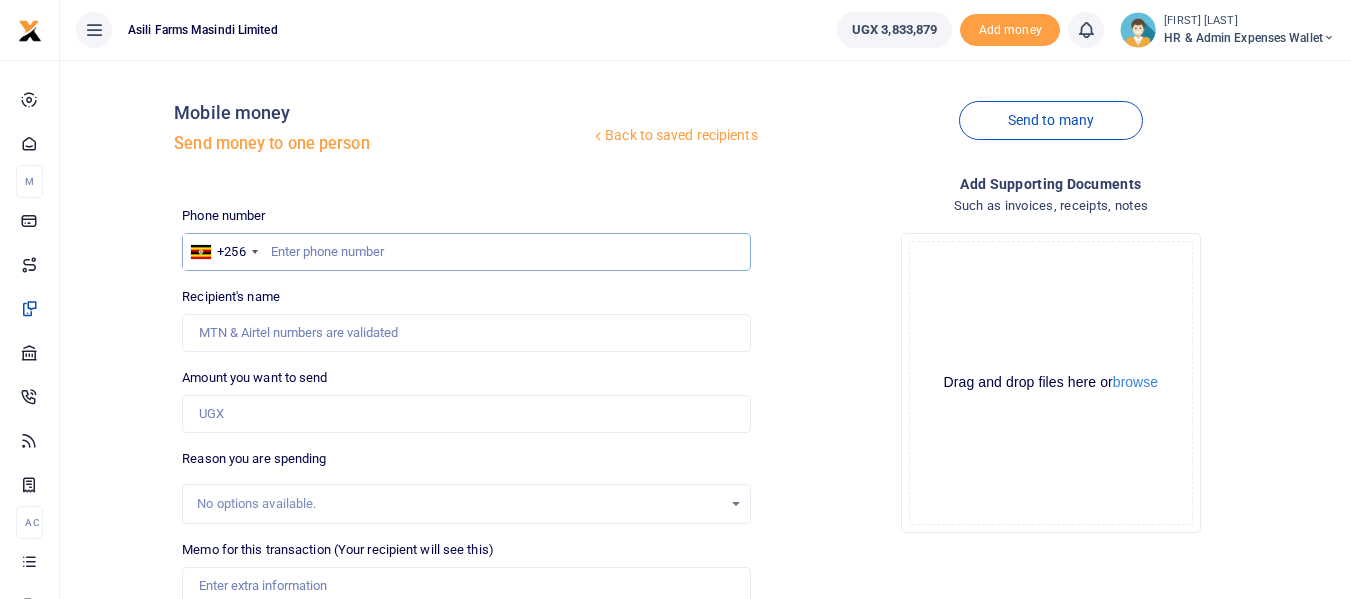 click at bounding box center [466, 252] 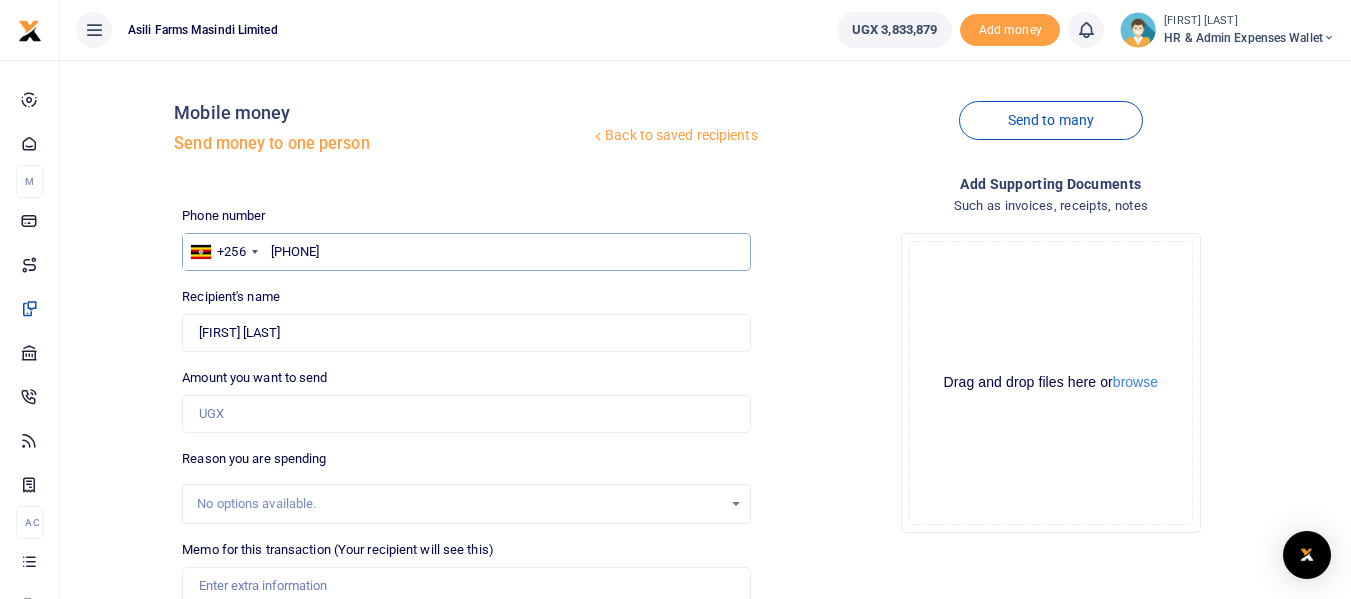 type on "[PHONE]" 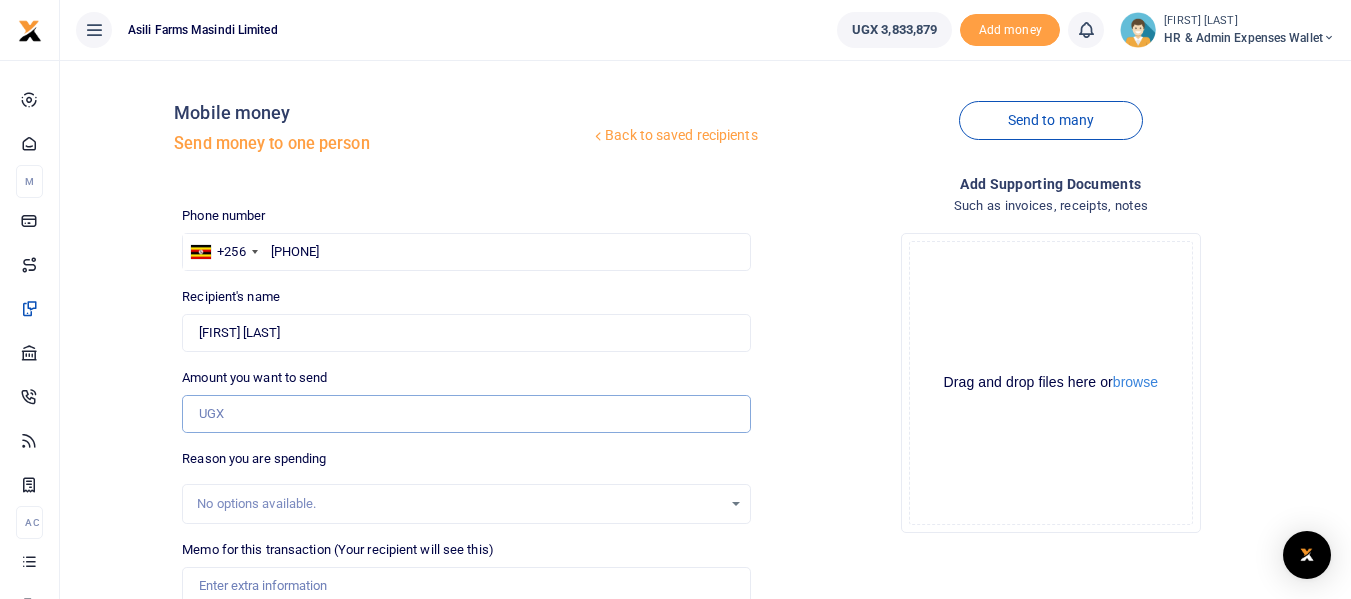 click on "Amount you want to send" at bounding box center (466, 414) 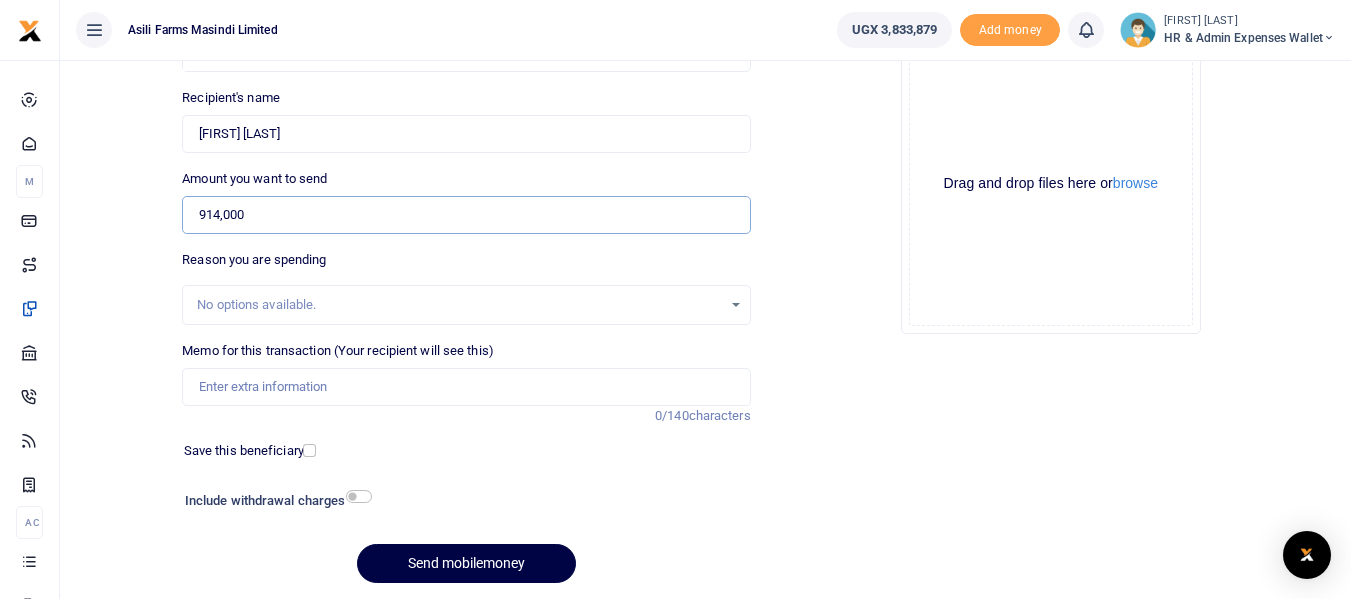 scroll, scrollTop: 200, scrollLeft: 0, axis: vertical 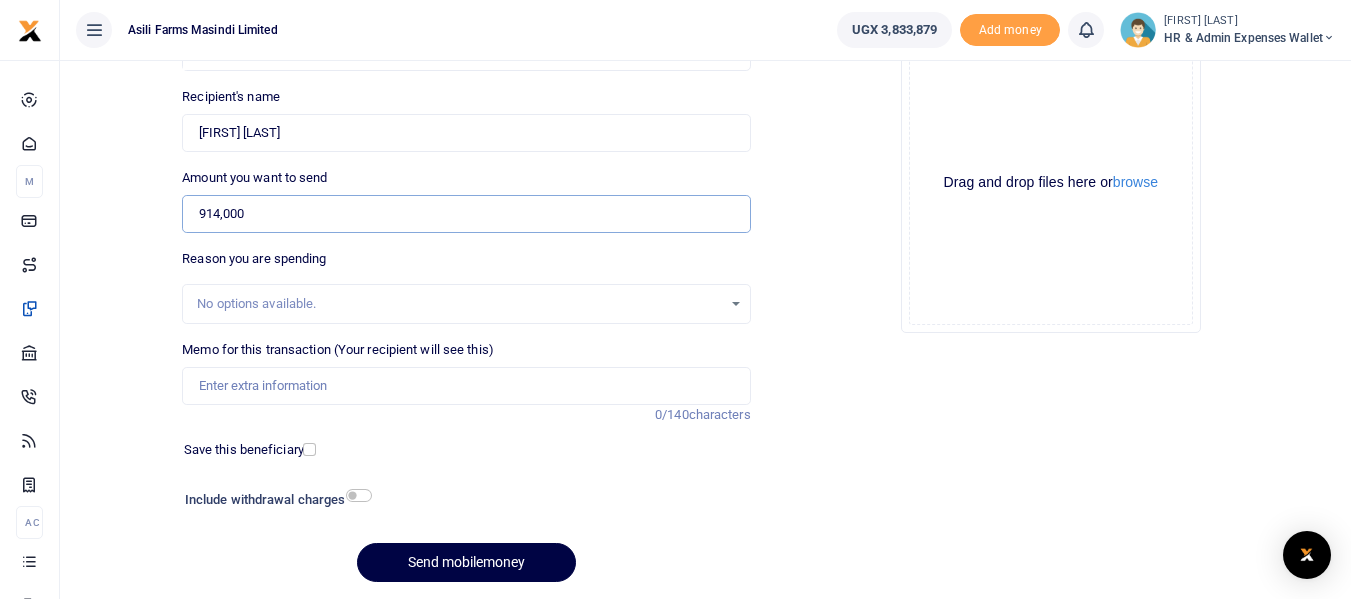 type on "914,000" 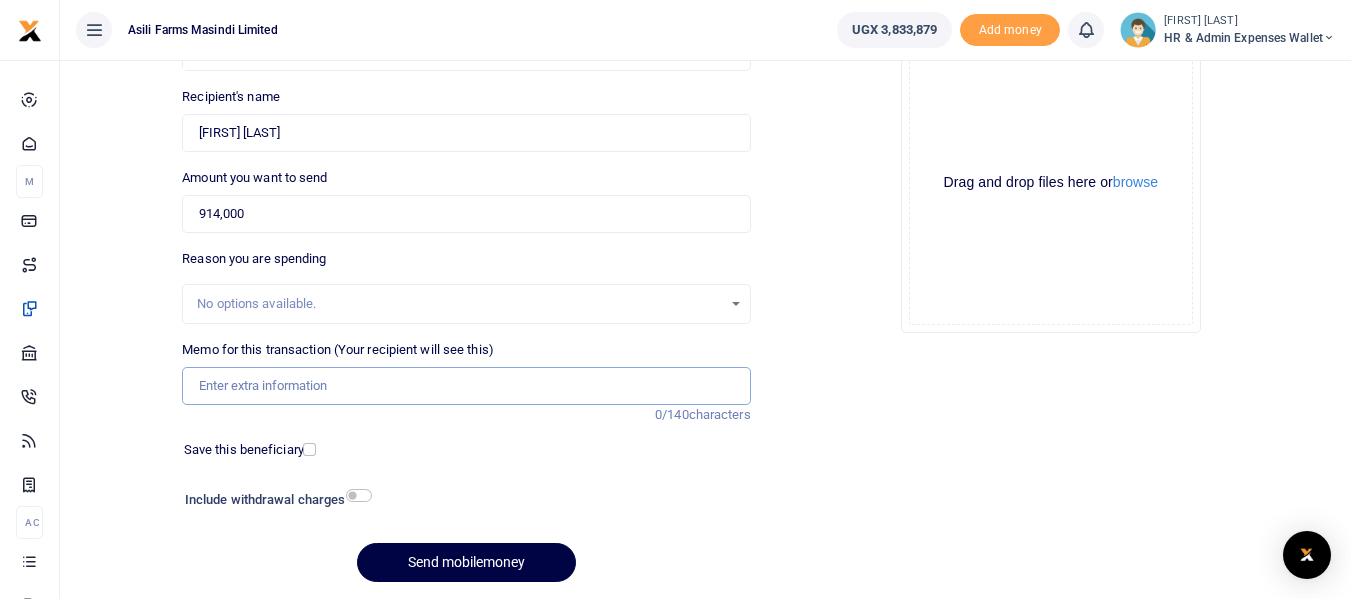 click on "Memo for this transaction (Your recipient will see this)" at bounding box center (466, 386) 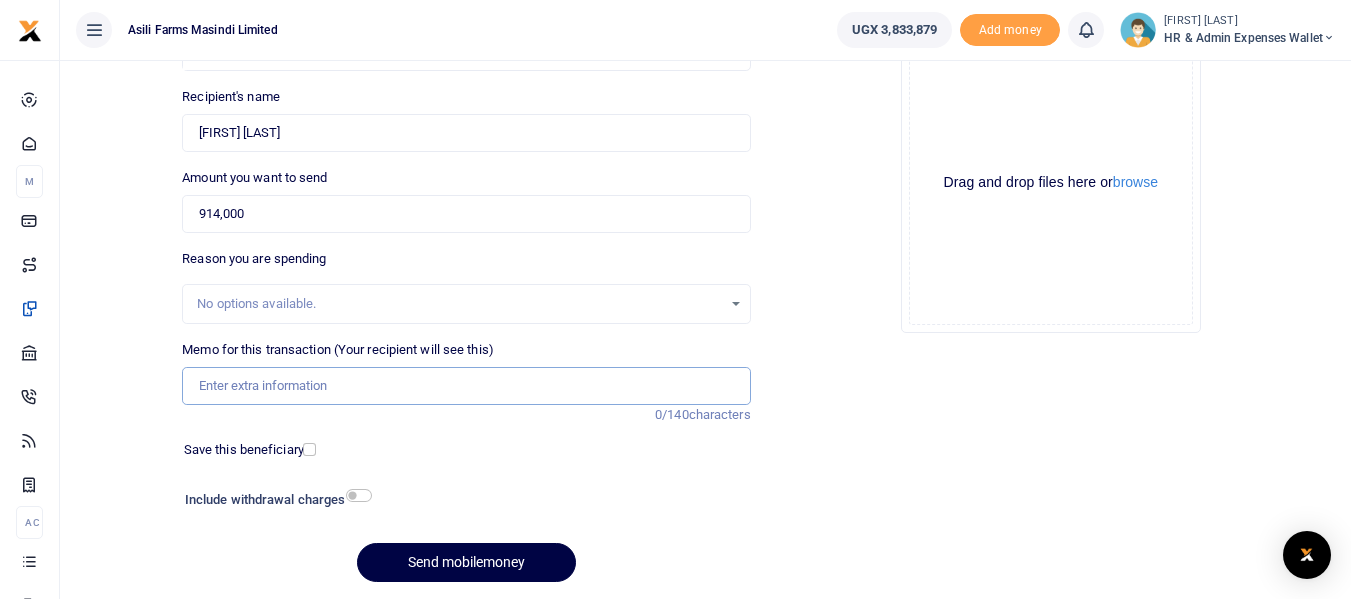 paste on "Payment for Matooke and other food items for Kigumba staff for 1st and 2nd WK July 2025" 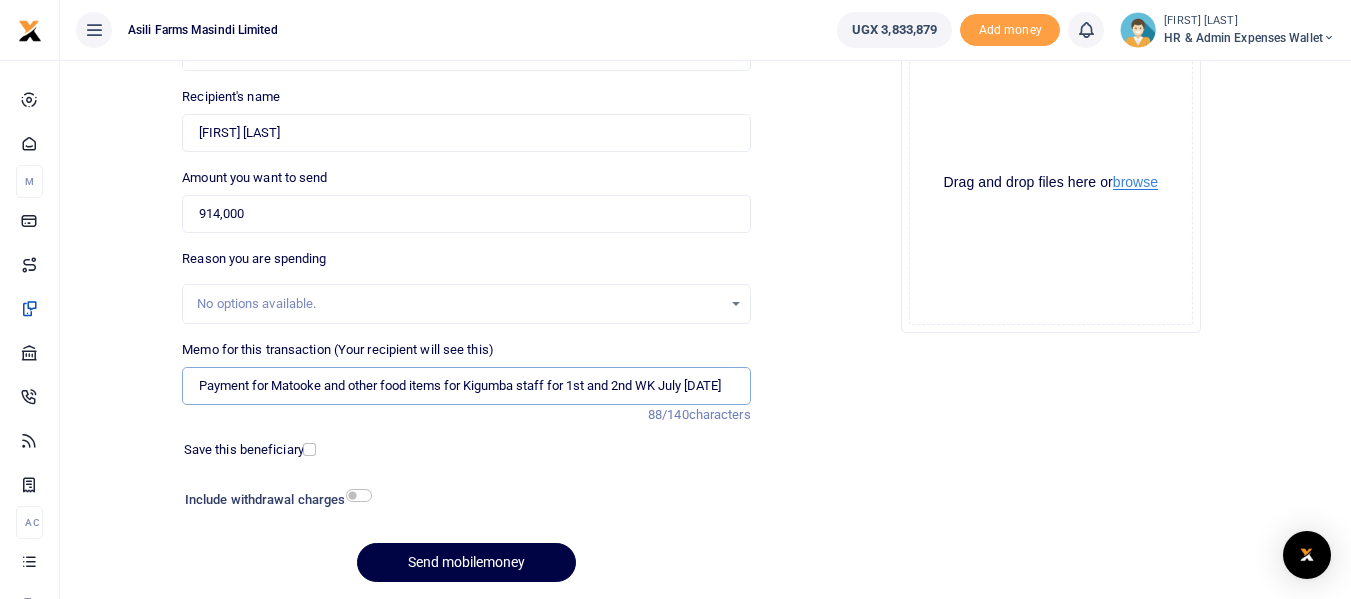 type on "Payment for Matooke and other food items for Kigumba staff for 1st and 2nd WK July 2025" 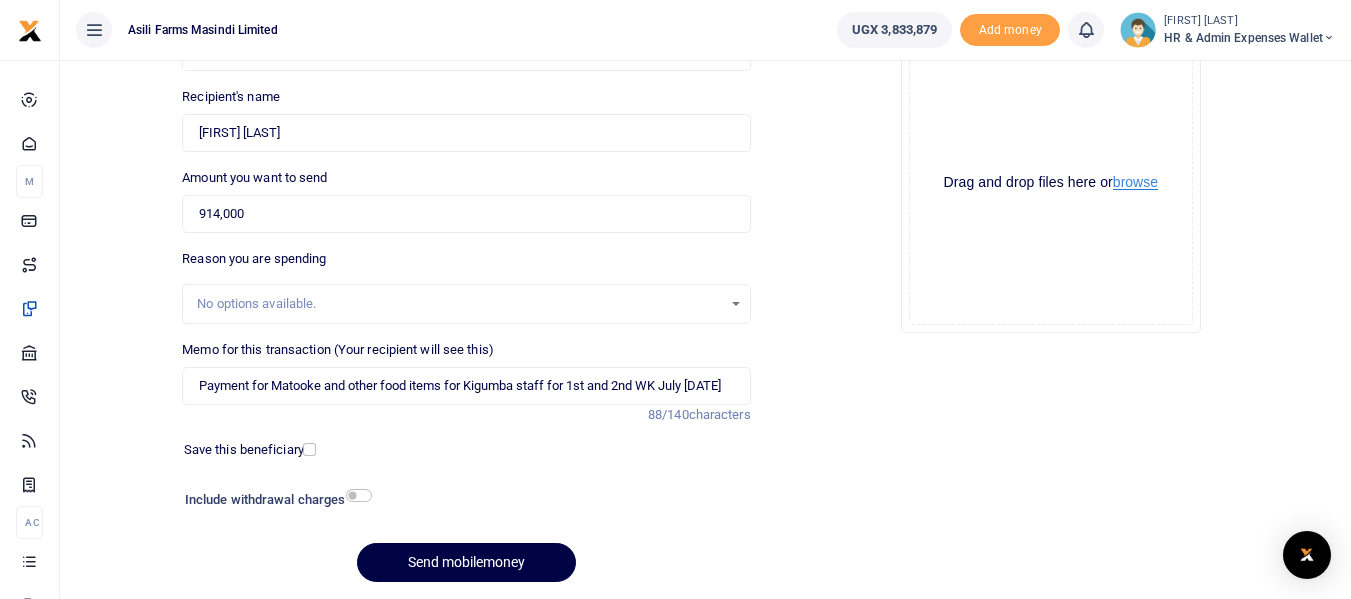 click on "browse" at bounding box center [1135, 182] 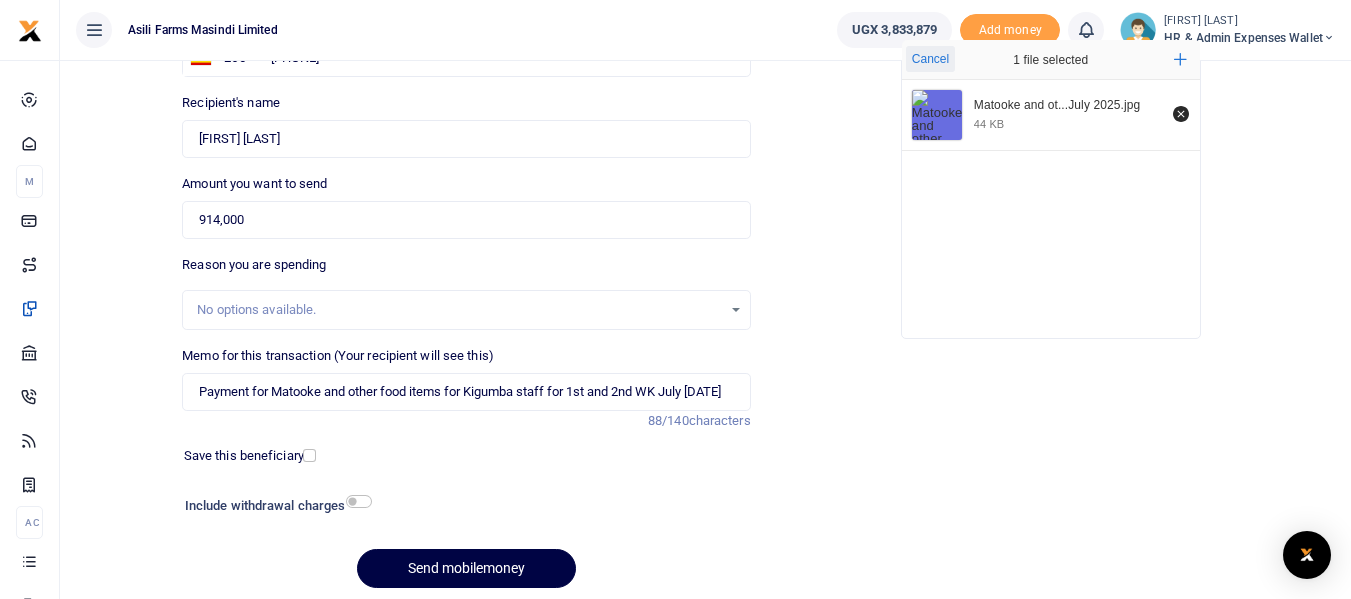 scroll, scrollTop: 200, scrollLeft: 0, axis: vertical 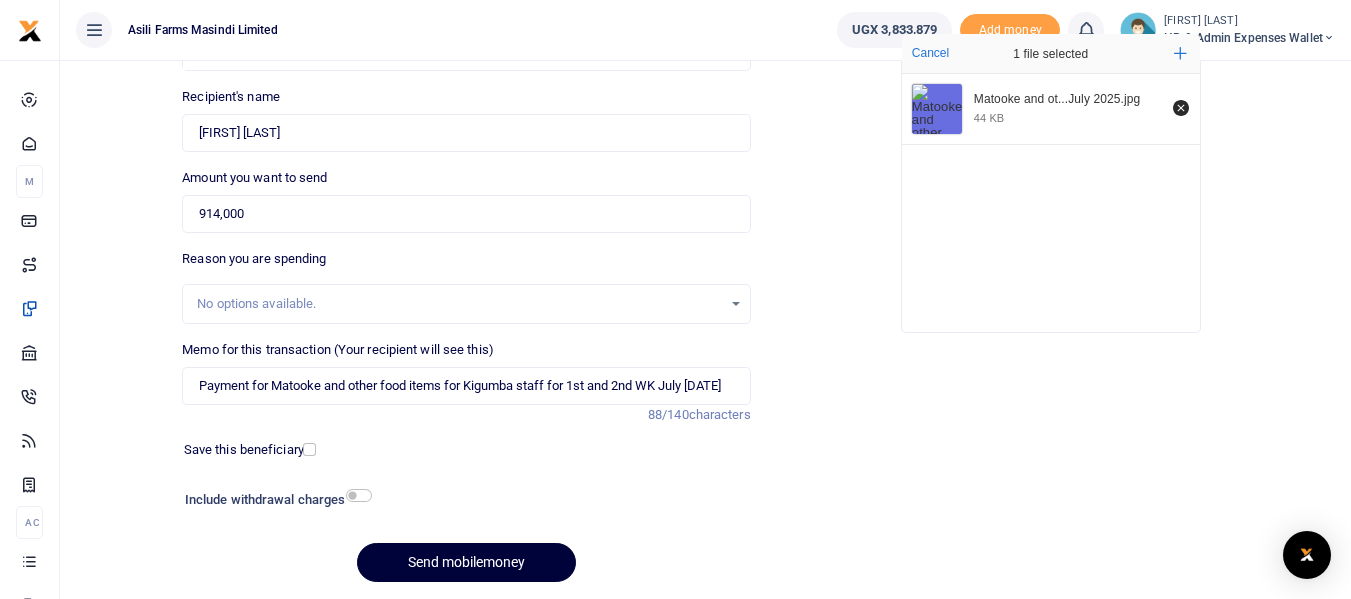 click on "Send mobilemoney" at bounding box center [466, 562] 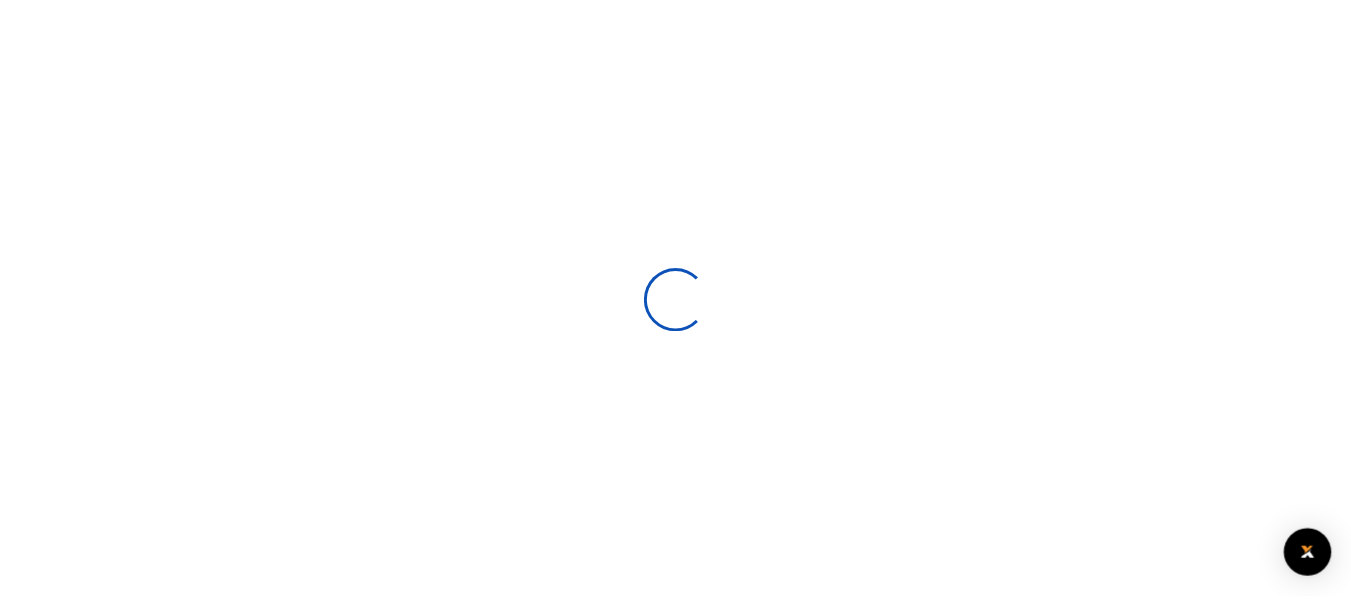scroll, scrollTop: 200, scrollLeft: 0, axis: vertical 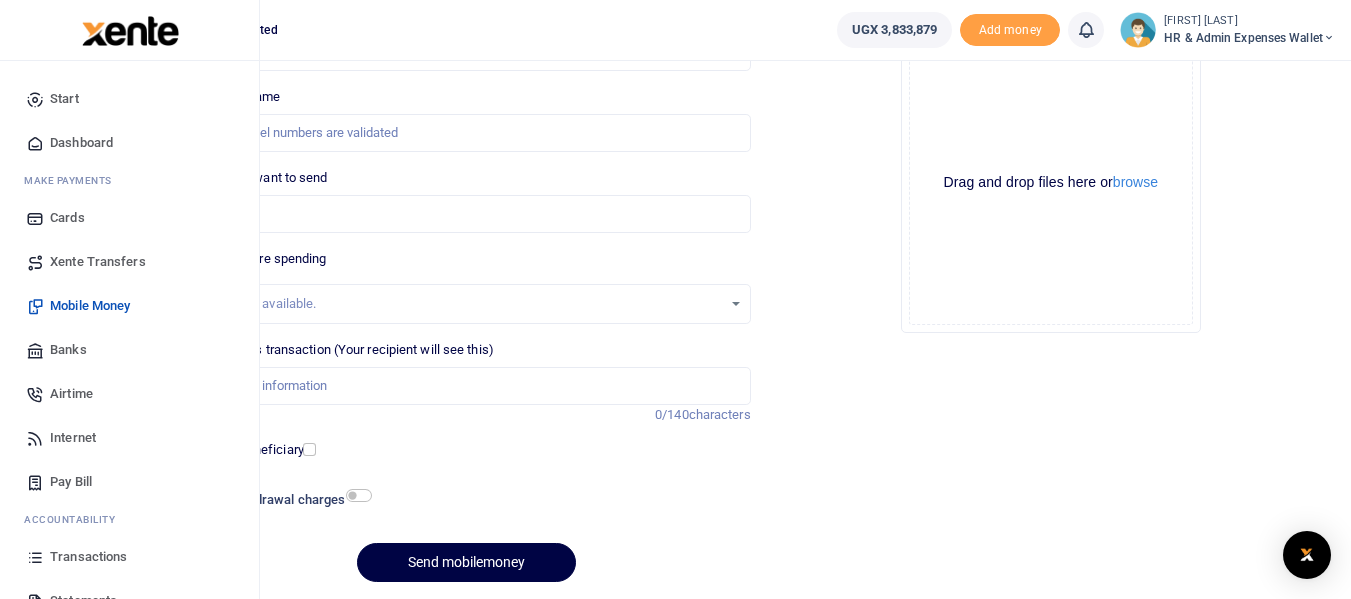 click on "Mobile Money" at bounding box center [90, 306] 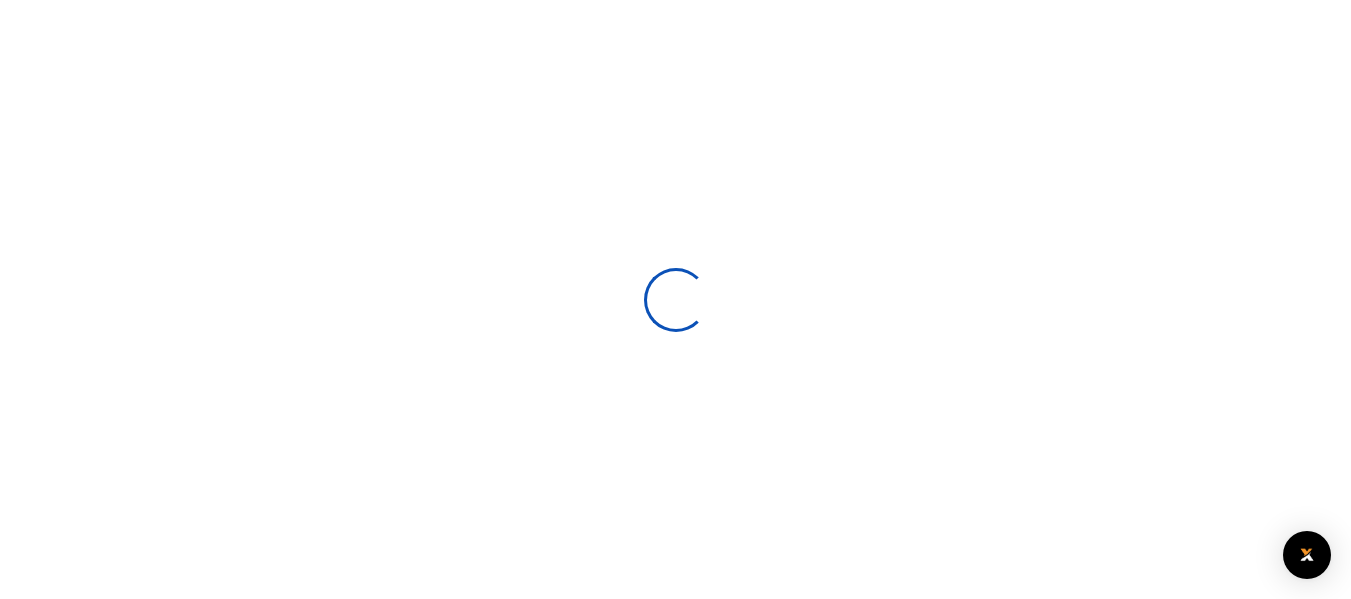 scroll, scrollTop: 0, scrollLeft: 0, axis: both 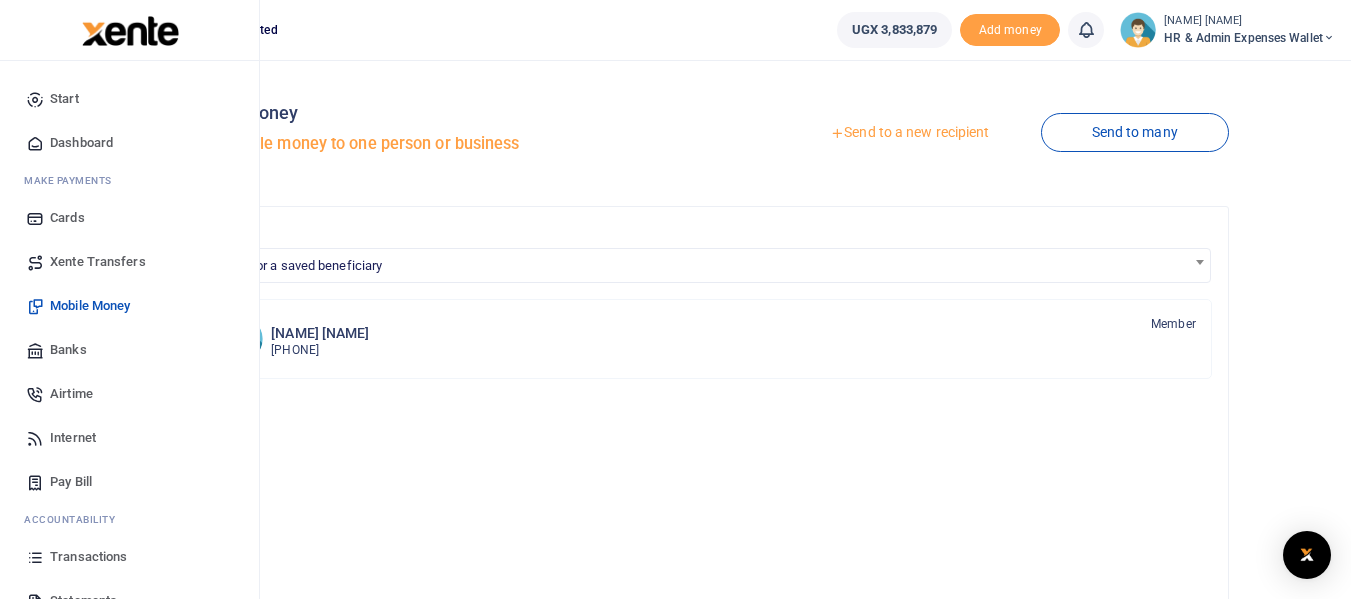 click on "Mobile Money" at bounding box center [90, 306] 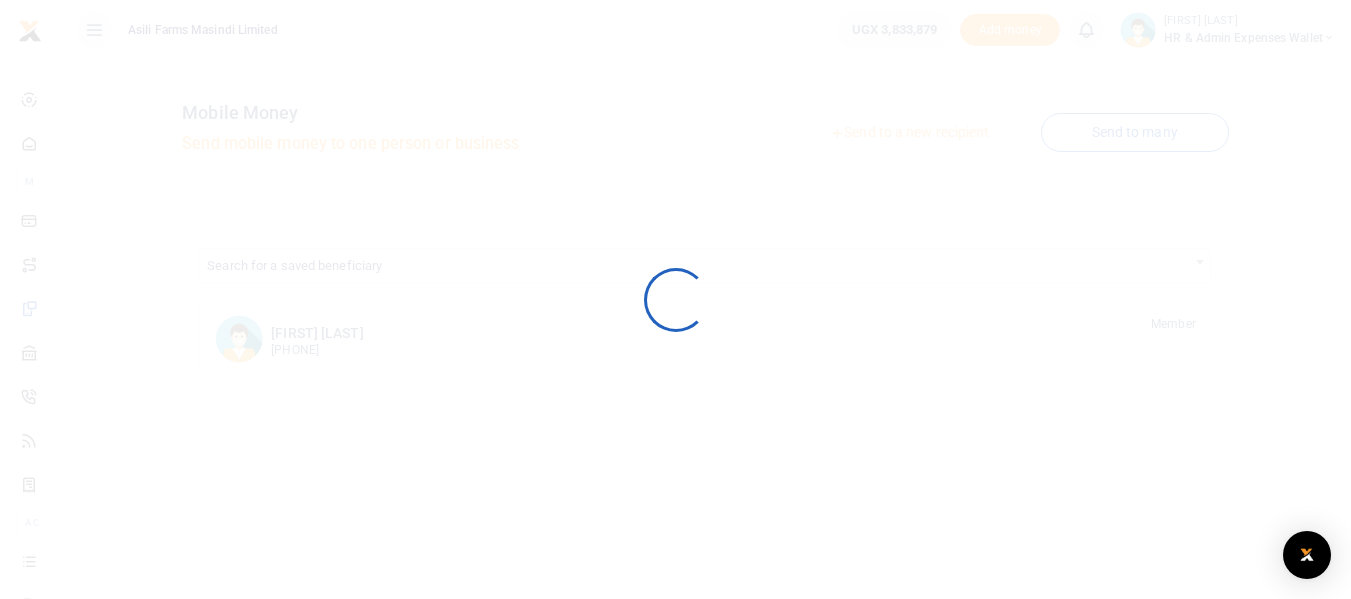 scroll, scrollTop: 0, scrollLeft: 0, axis: both 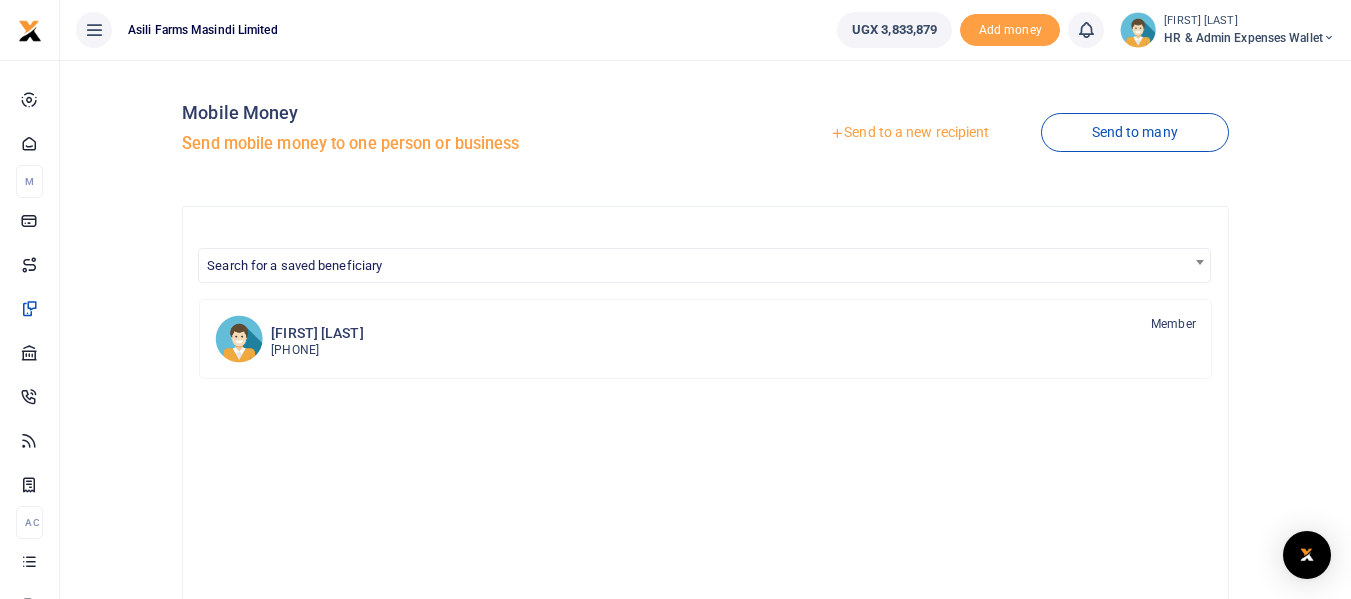 click at bounding box center [837, 133] 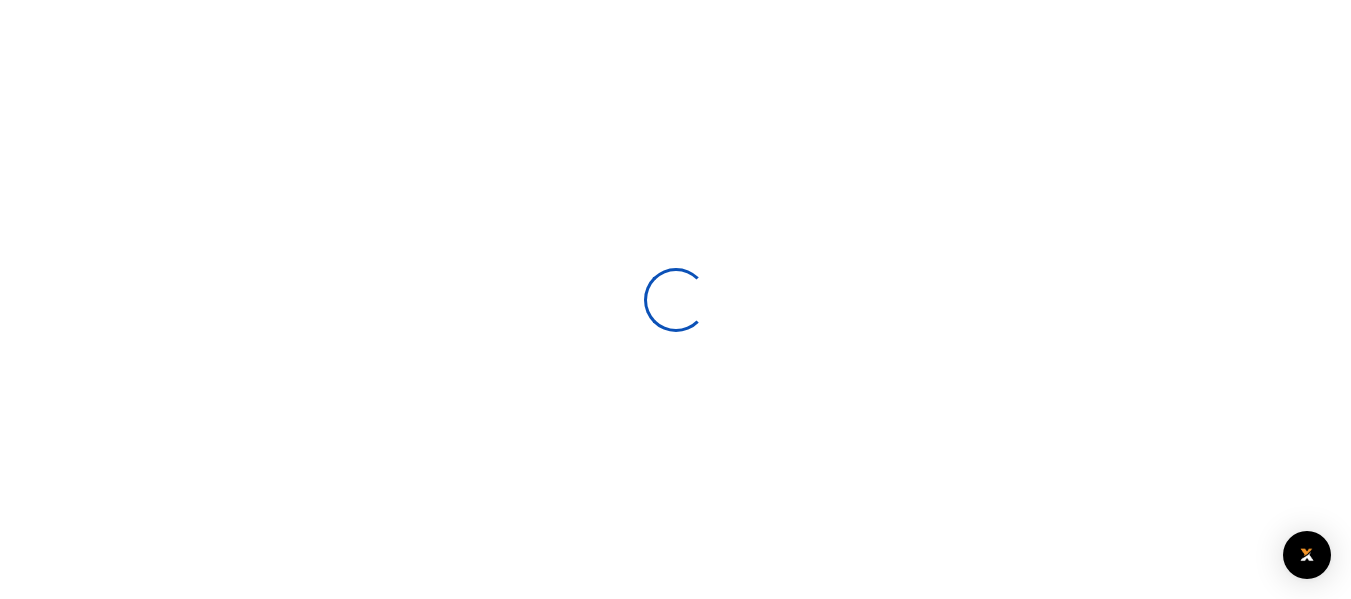scroll, scrollTop: 0, scrollLeft: 0, axis: both 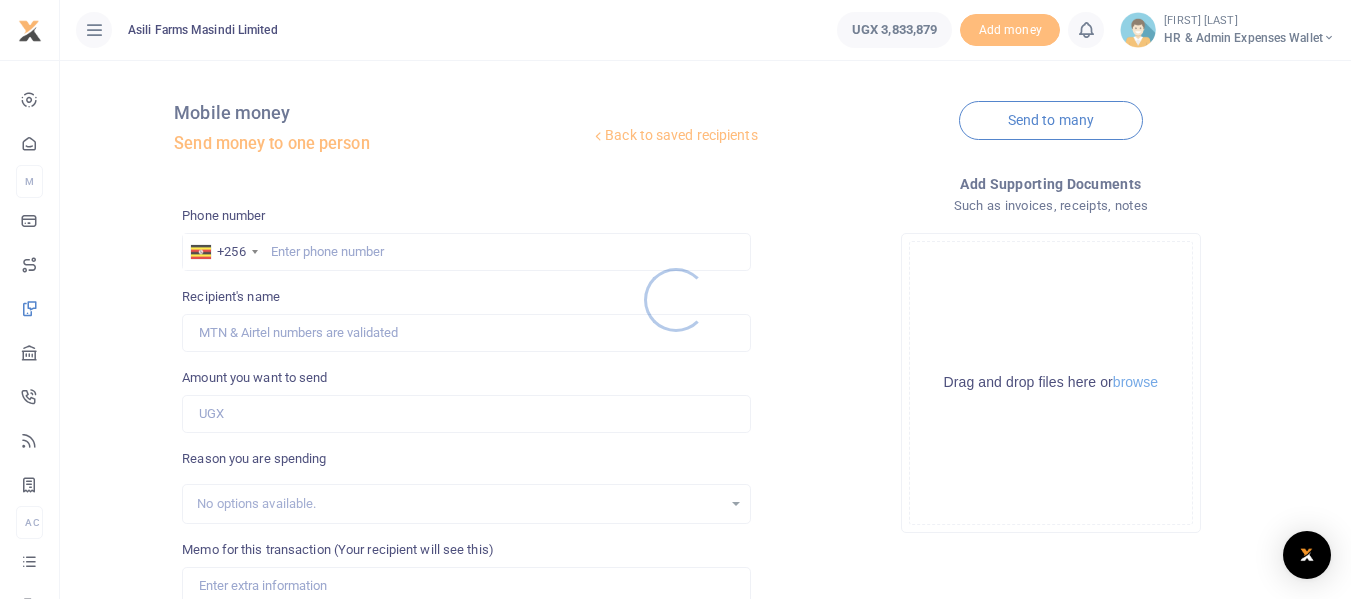 click at bounding box center [675, 299] 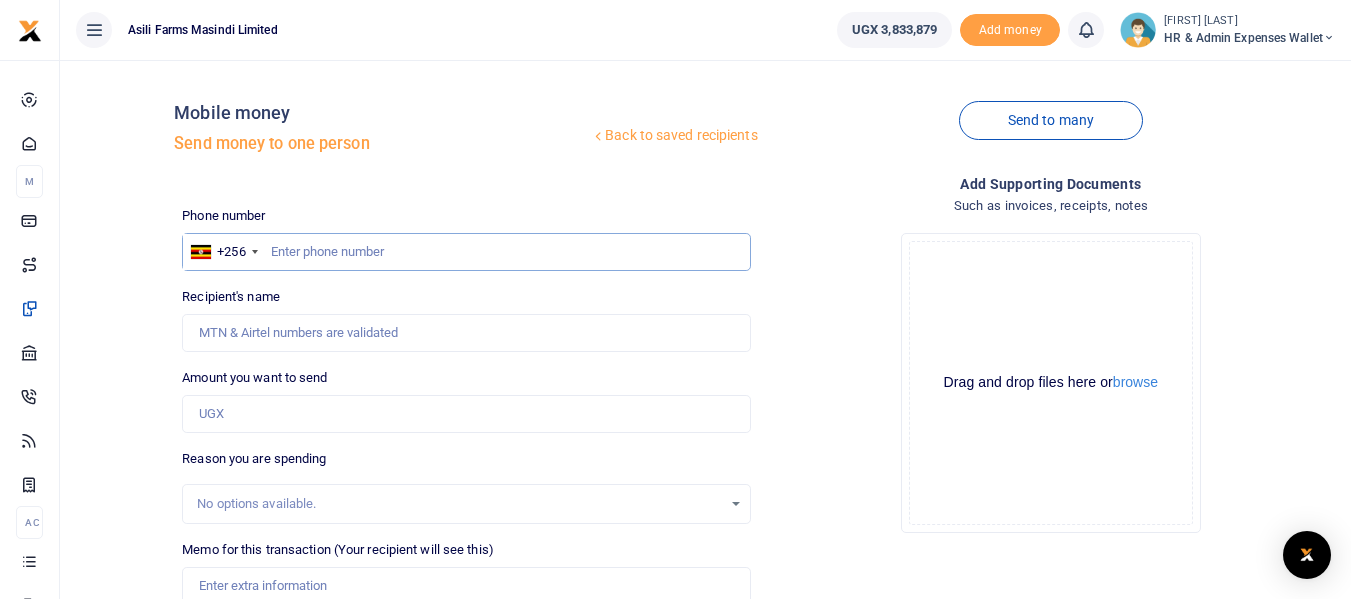 click at bounding box center (466, 252) 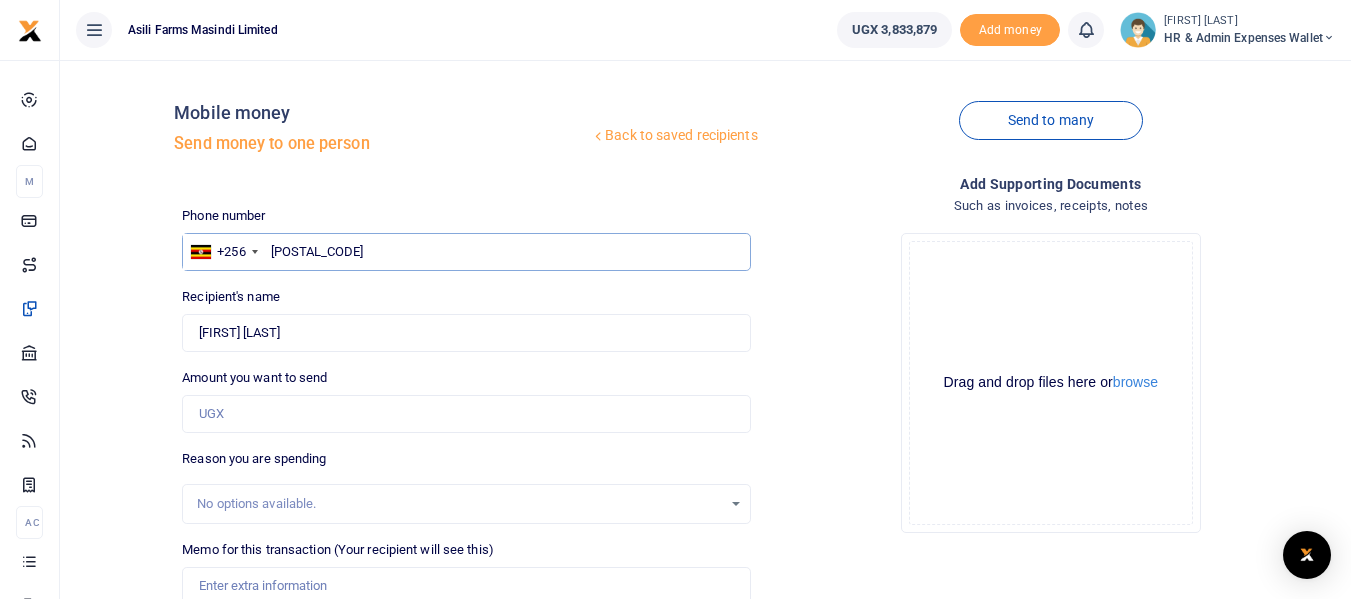 type on "[POSTAL_CODE]" 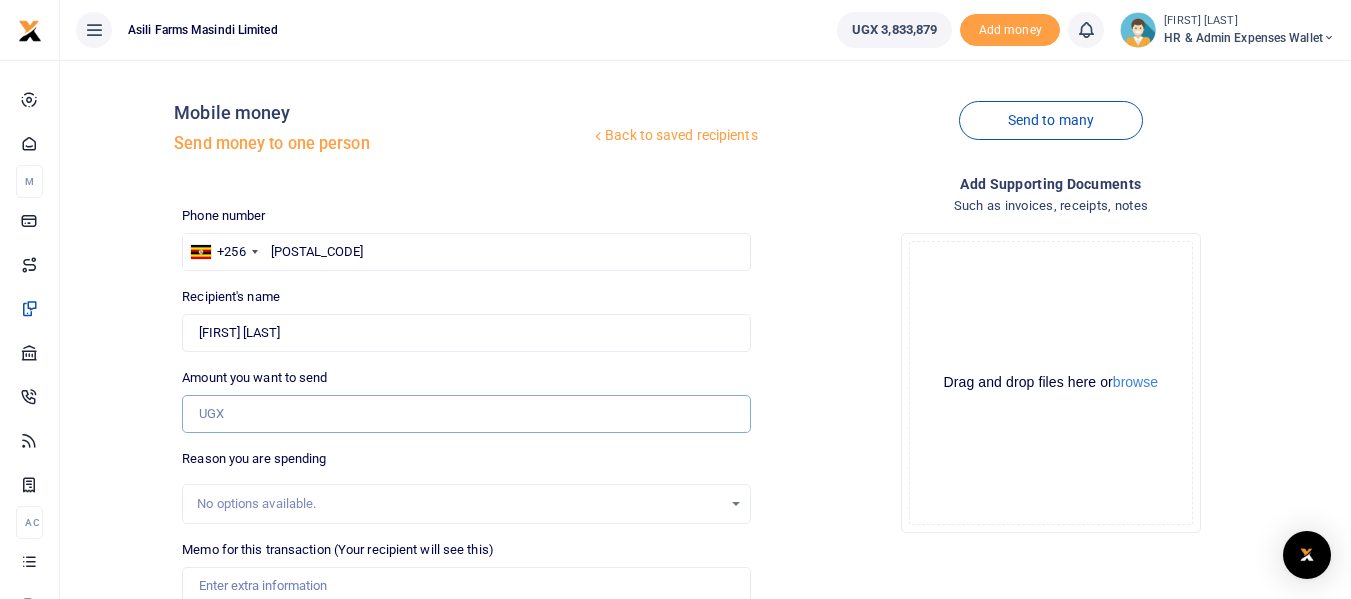 click on "Amount you want to send" at bounding box center [466, 414] 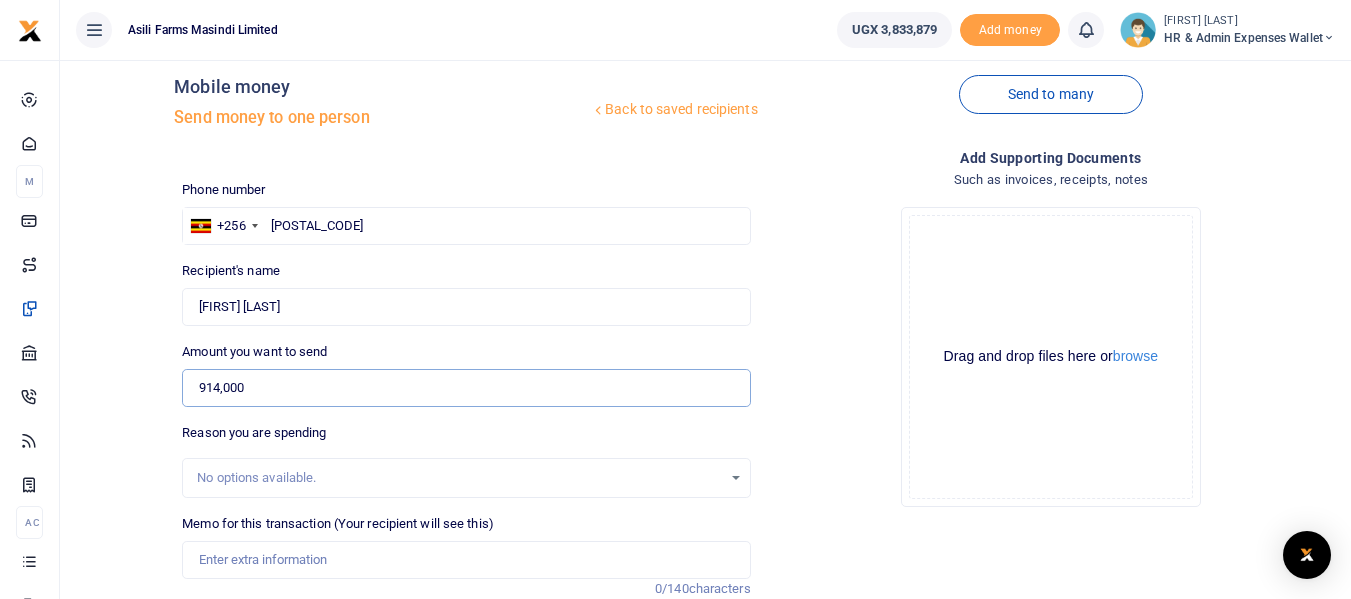scroll, scrollTop: 100, scrollLeft: 0, axis: vertical 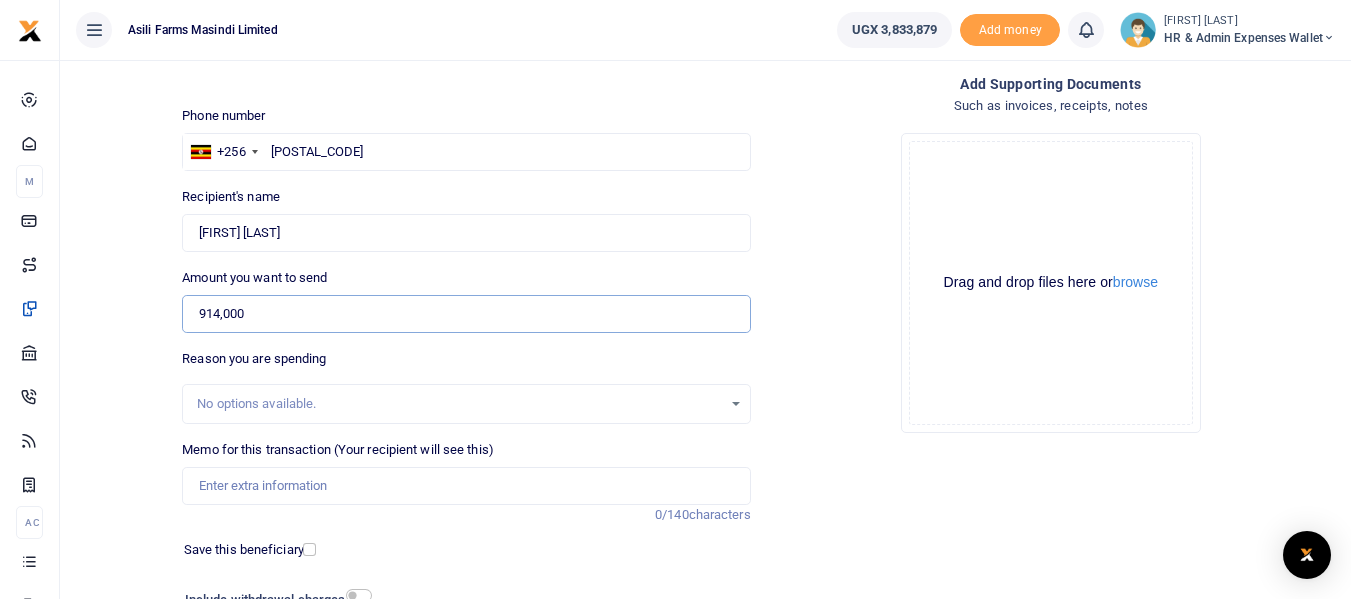 type on "914,000" 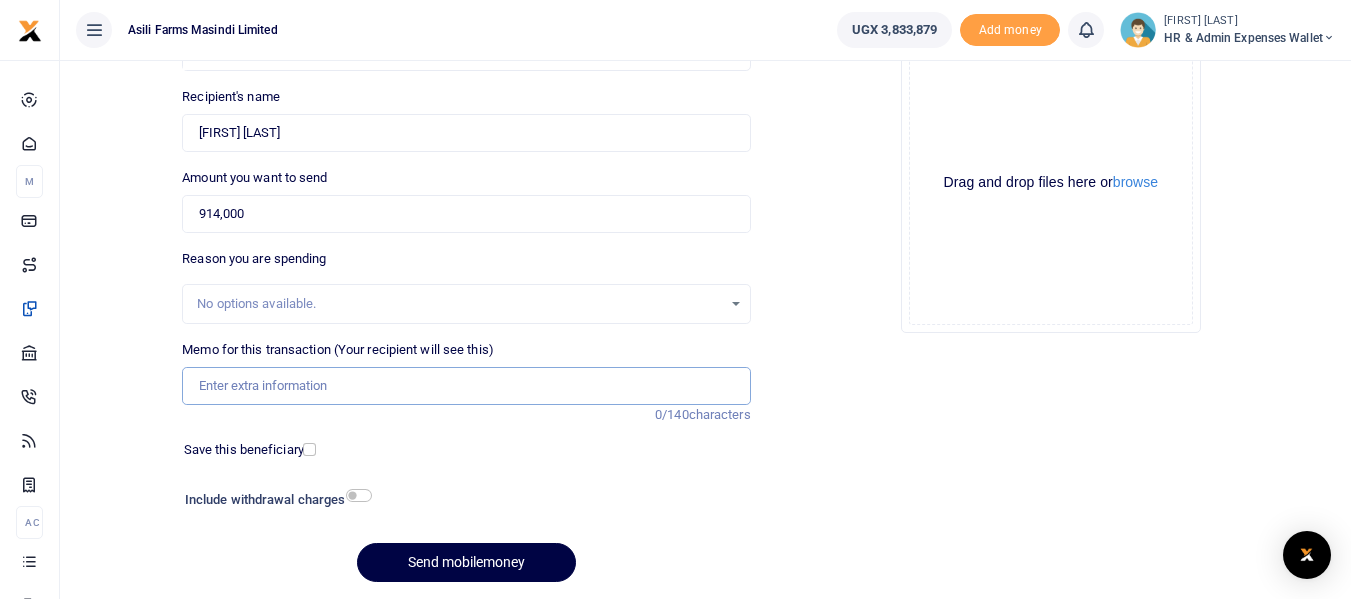 click on "Memo for this transaction (Your recipient will see this)" at bounding box center (466, 386) 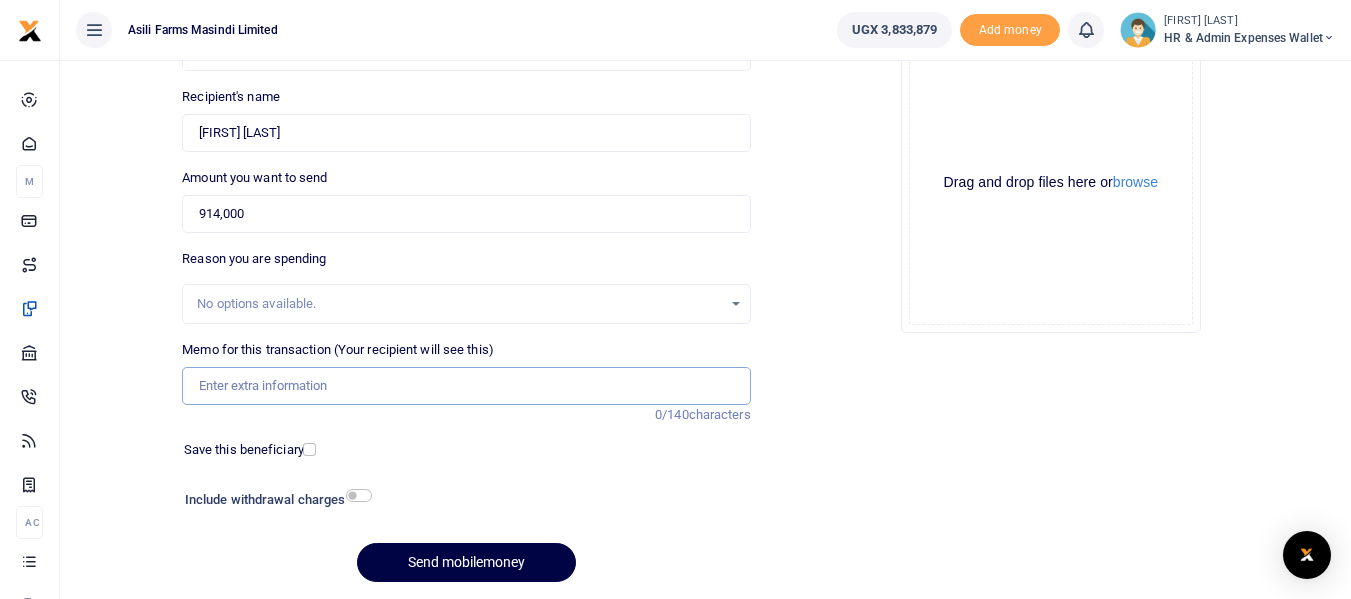 paste on "Payment for Sugar and other items for June 2025" 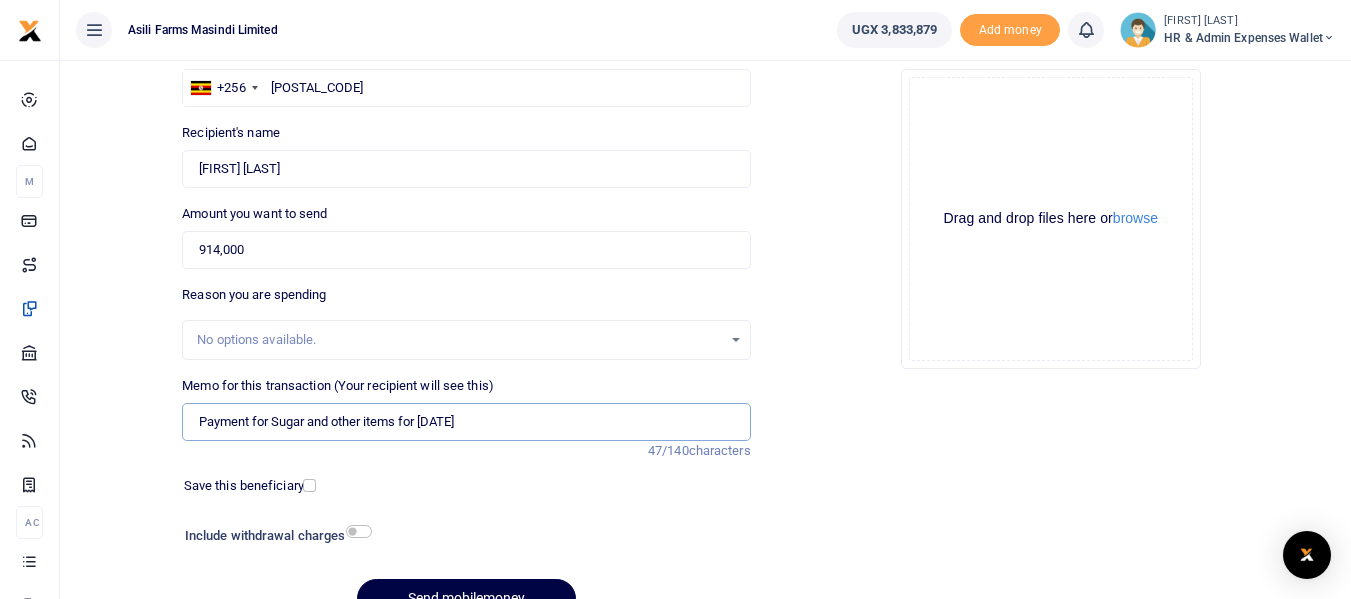 scroll, scrollTop: 100, scrollLeft: 0, axis: vertical 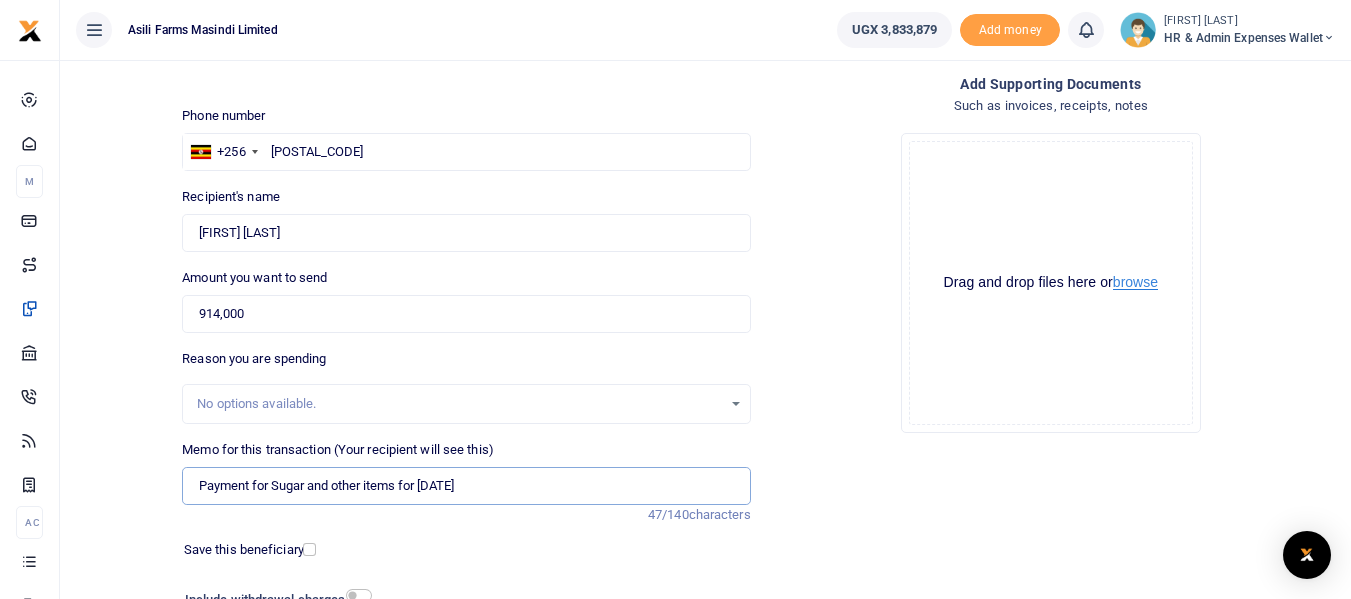 type on "Payment for Sugar and other items for June 2025" 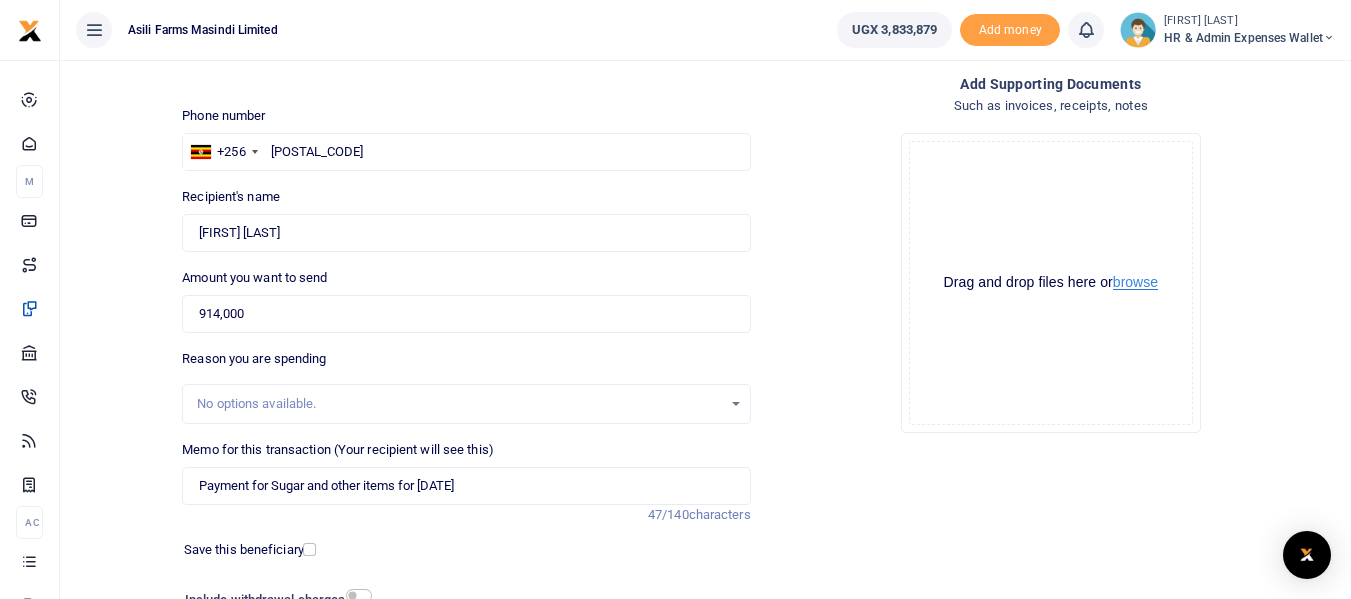 click on "browse" at bounding box center (1135, 282) 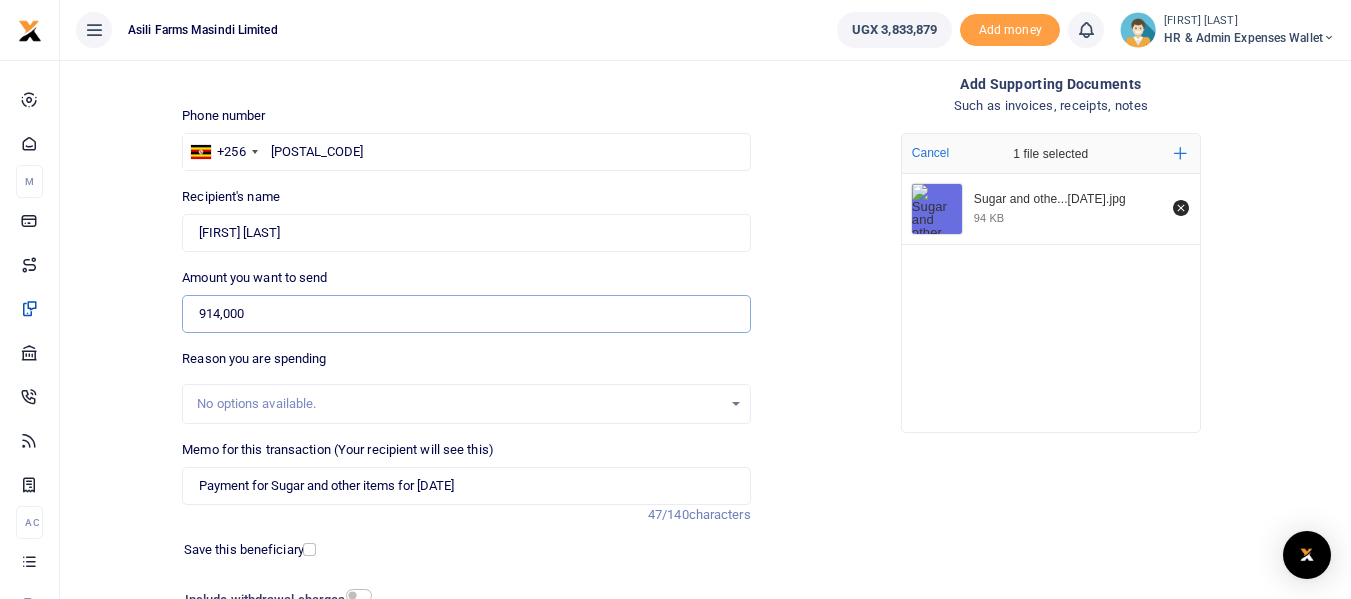 click on "914,000" at bounding box center [466, 314] 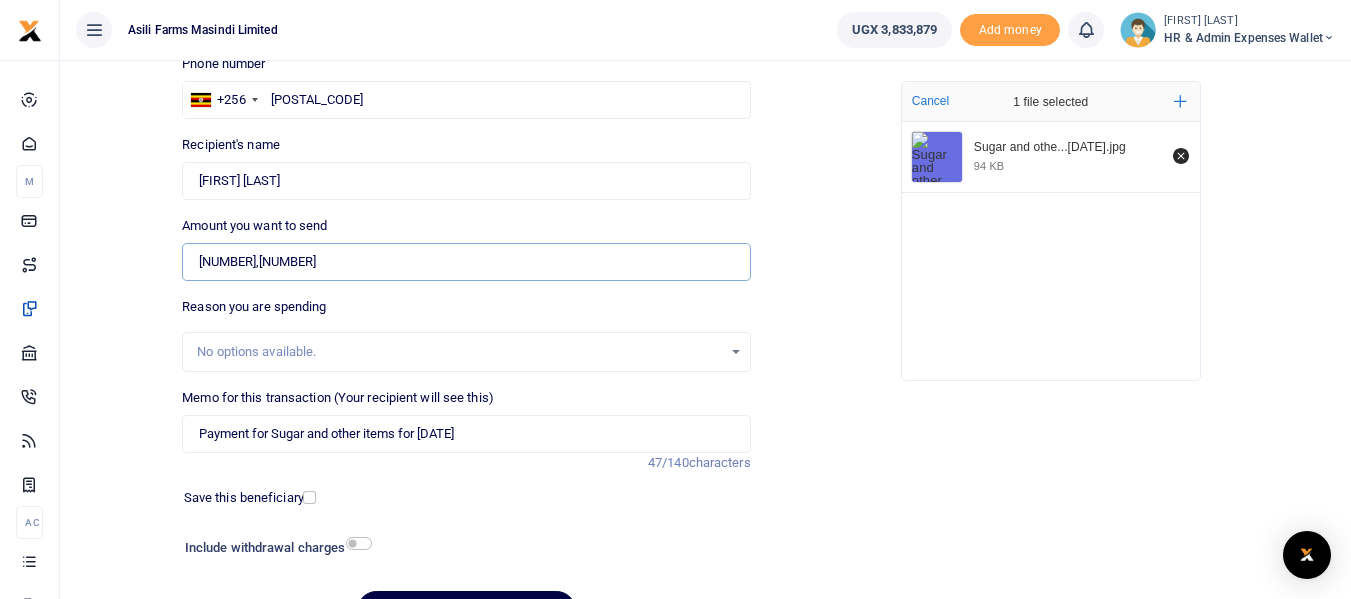 scroll, scrollTop: 267, scrollLeft: 0, axis: vertical 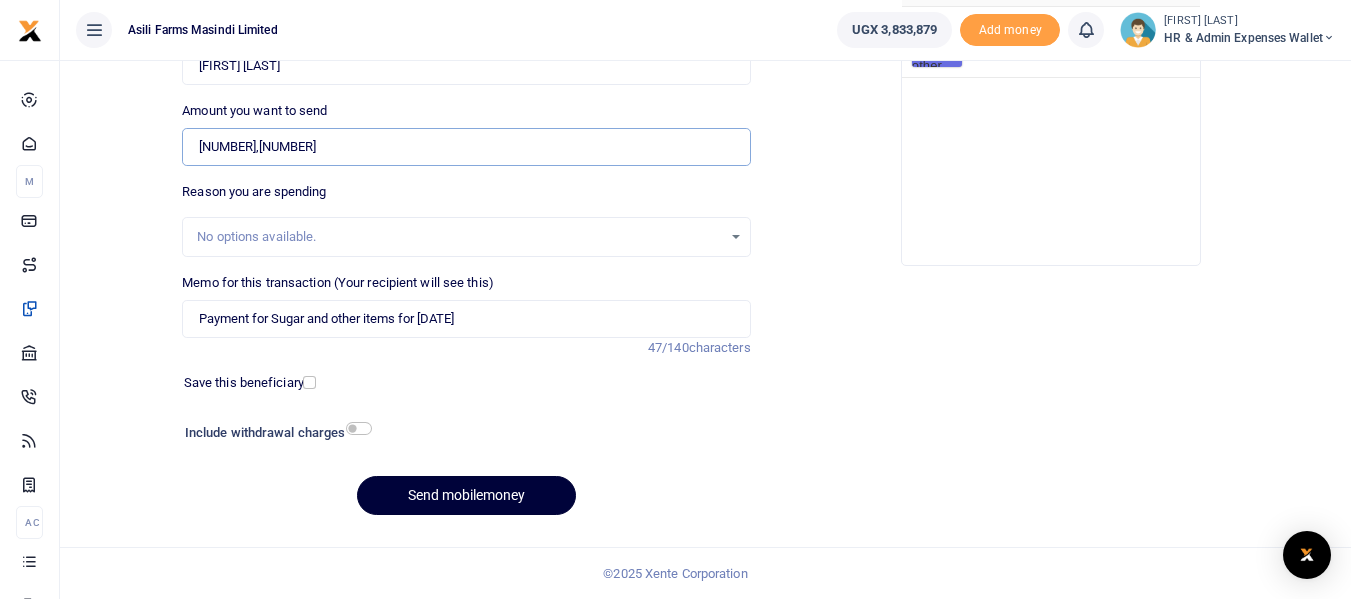 type on "807,700" 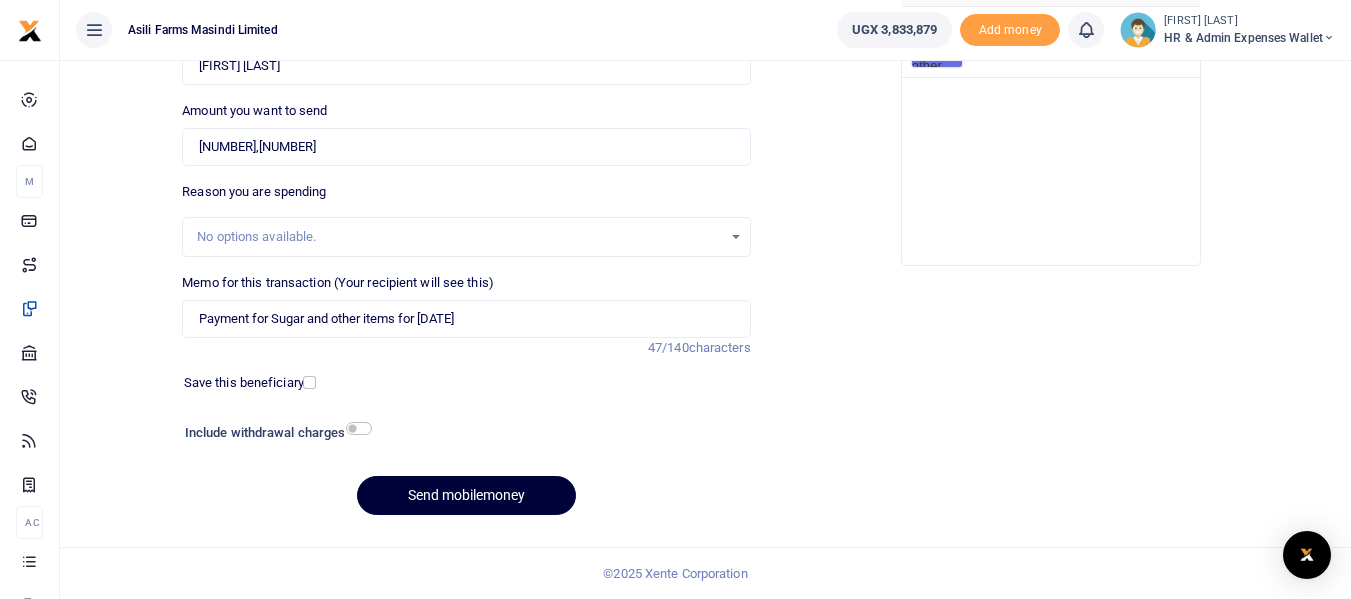 click on "Send mobilemoney" at bounding box center [466, 495] 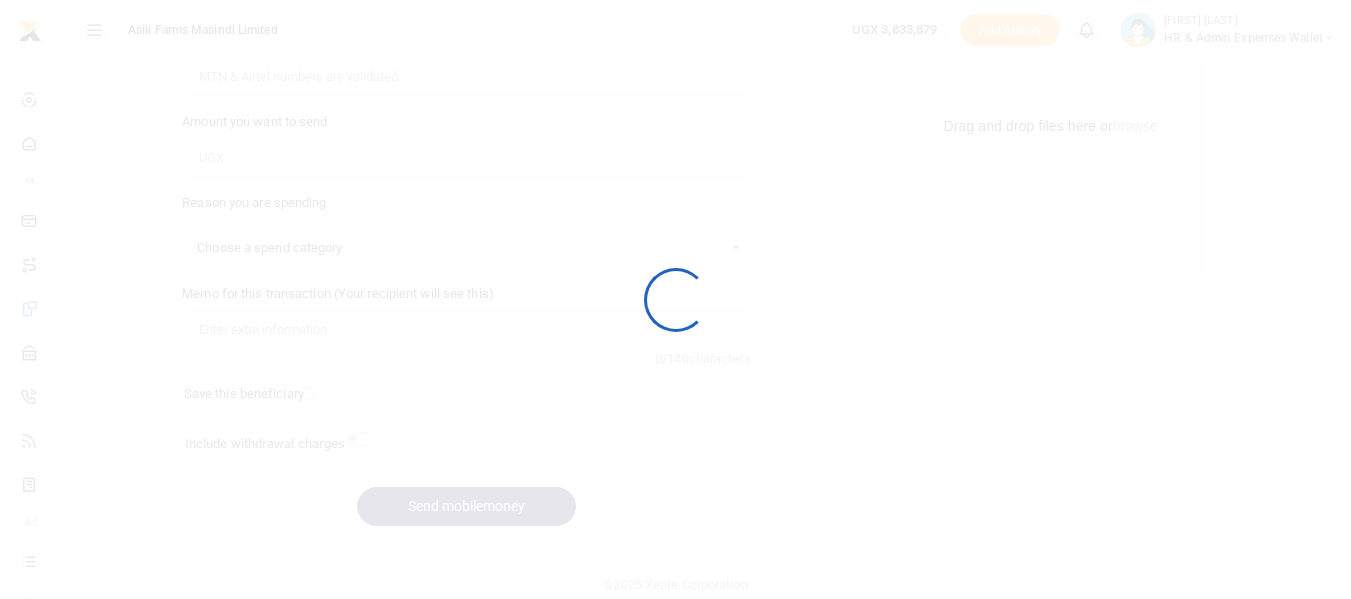 scroll, scrollTop: 267, scrollLeft: 0, axis: vertical 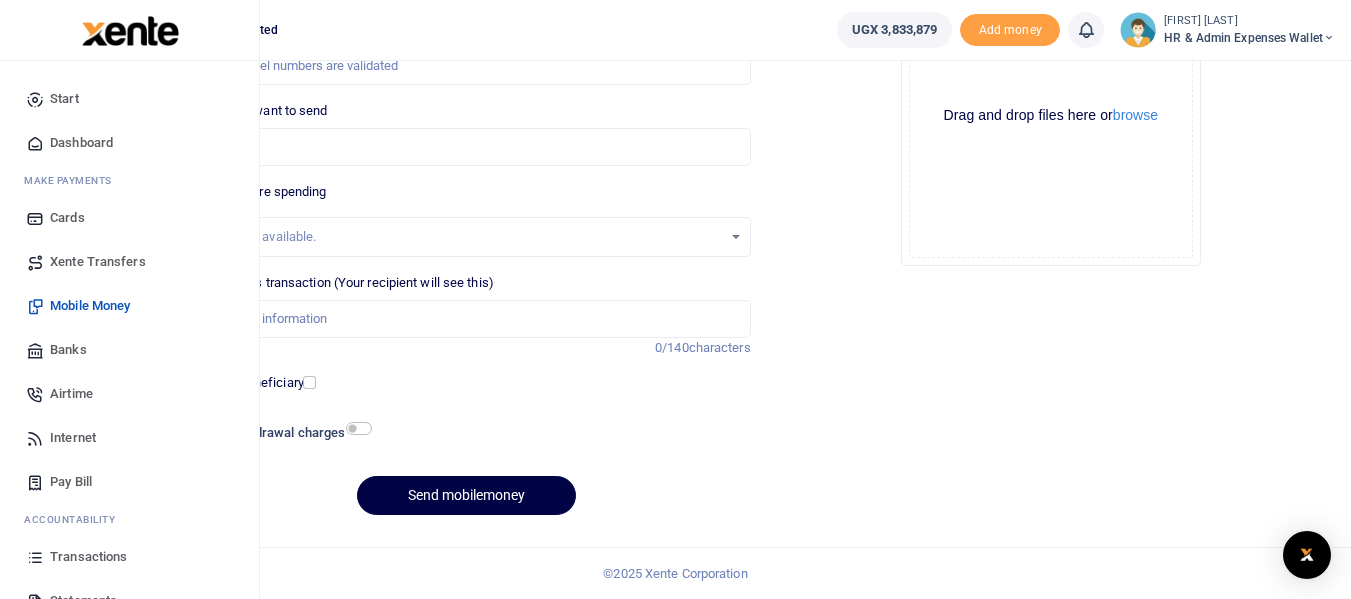 click on "Mobile Money" at bounding box center [90, 306] 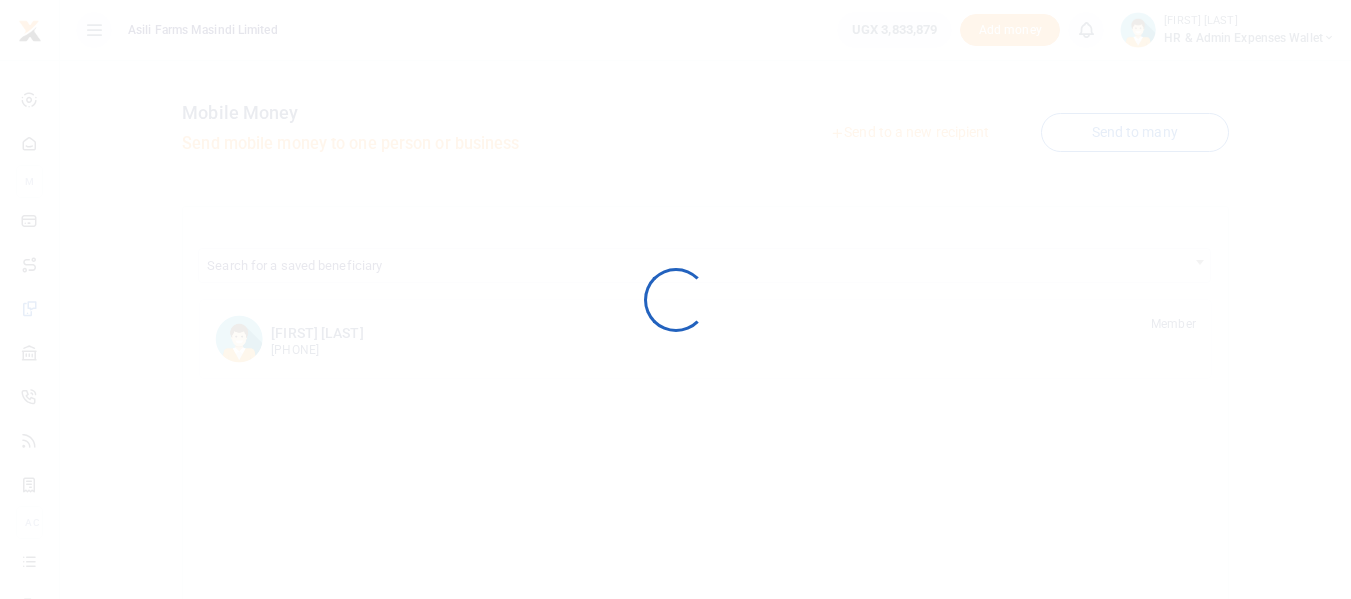 scroll, scrollTop: 0, scrollLeft: 0, axis: both 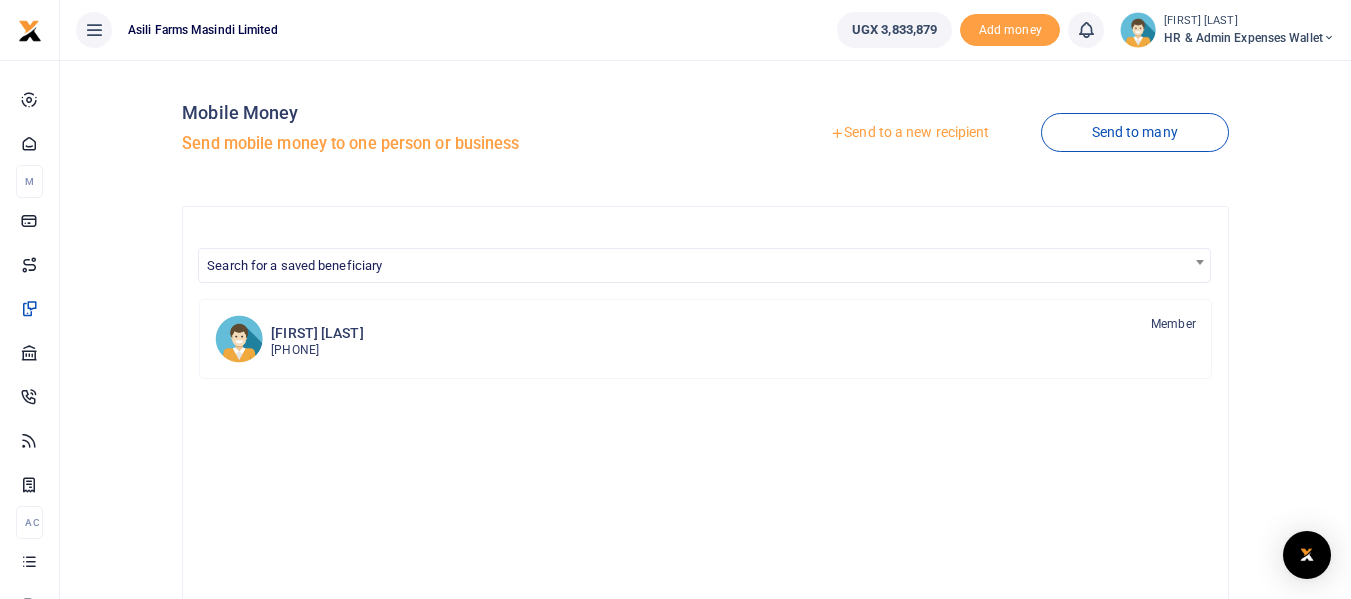 click on "Send to a new recipient" at bounding box center [909, 133] 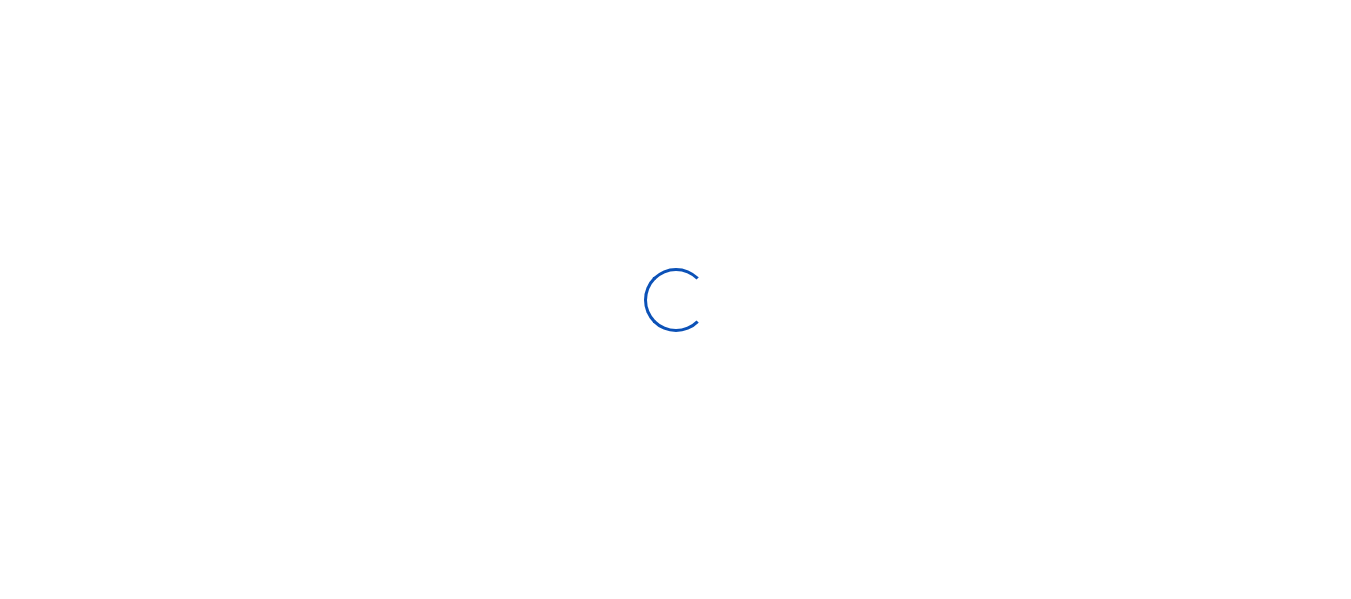 scroll, scrollTop: 0, scrollLeft: 0, axis: both 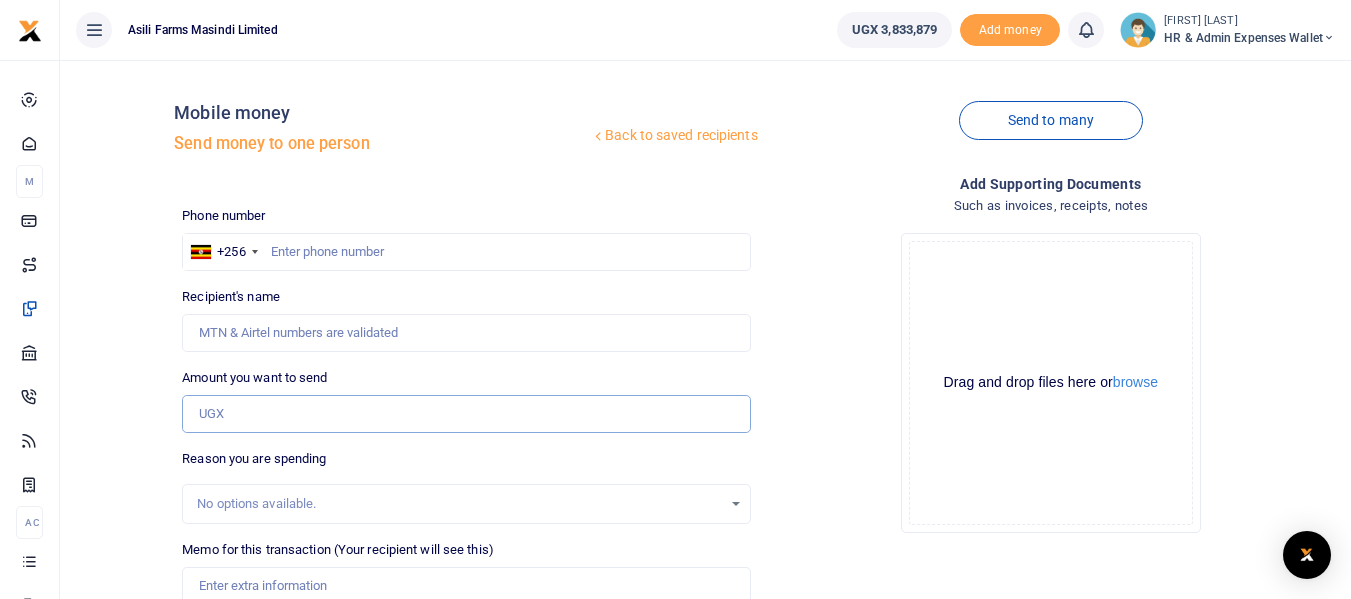 click on "Amount you want to send" at bounding box center (466, 414) 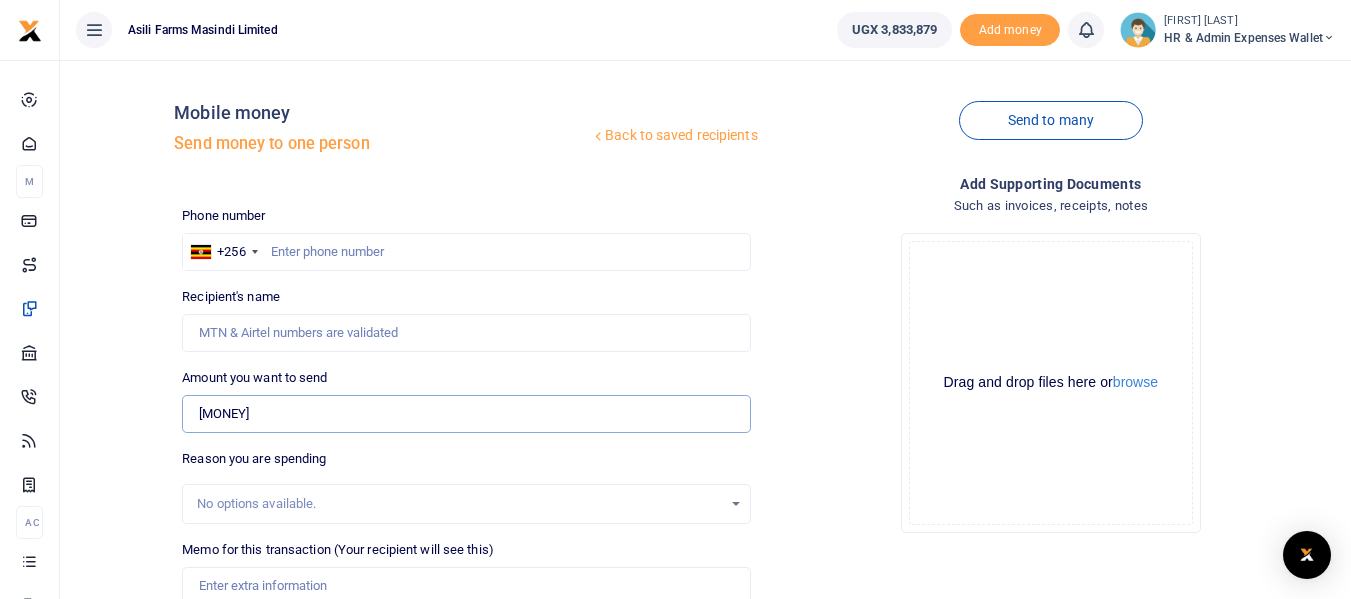 type on "[MONEY]" 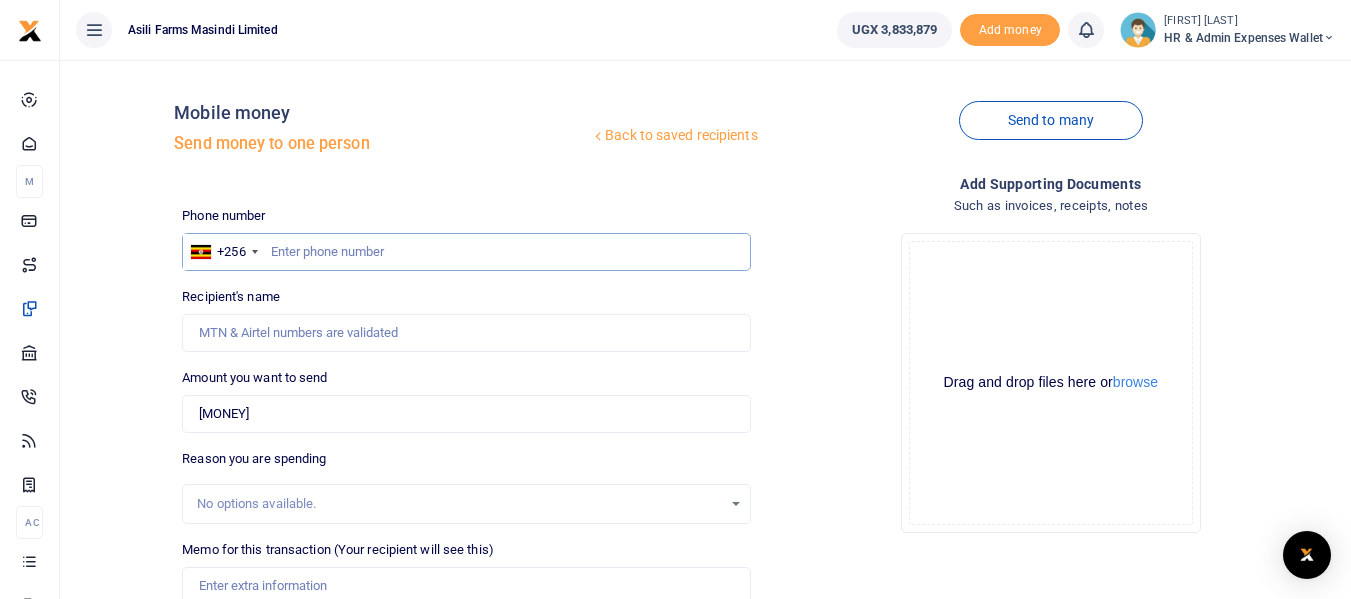 click at bounding box center [466, 252] 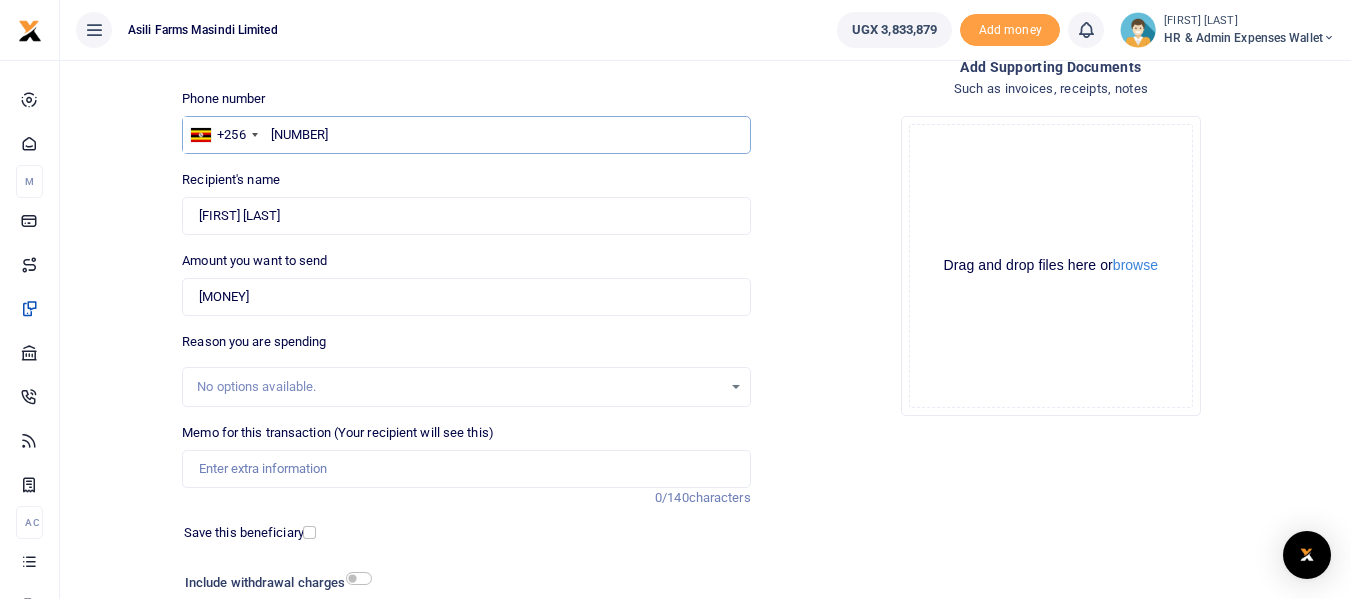 scroll, scrollTop: 200, scrollLeft: 0, axis: vertical 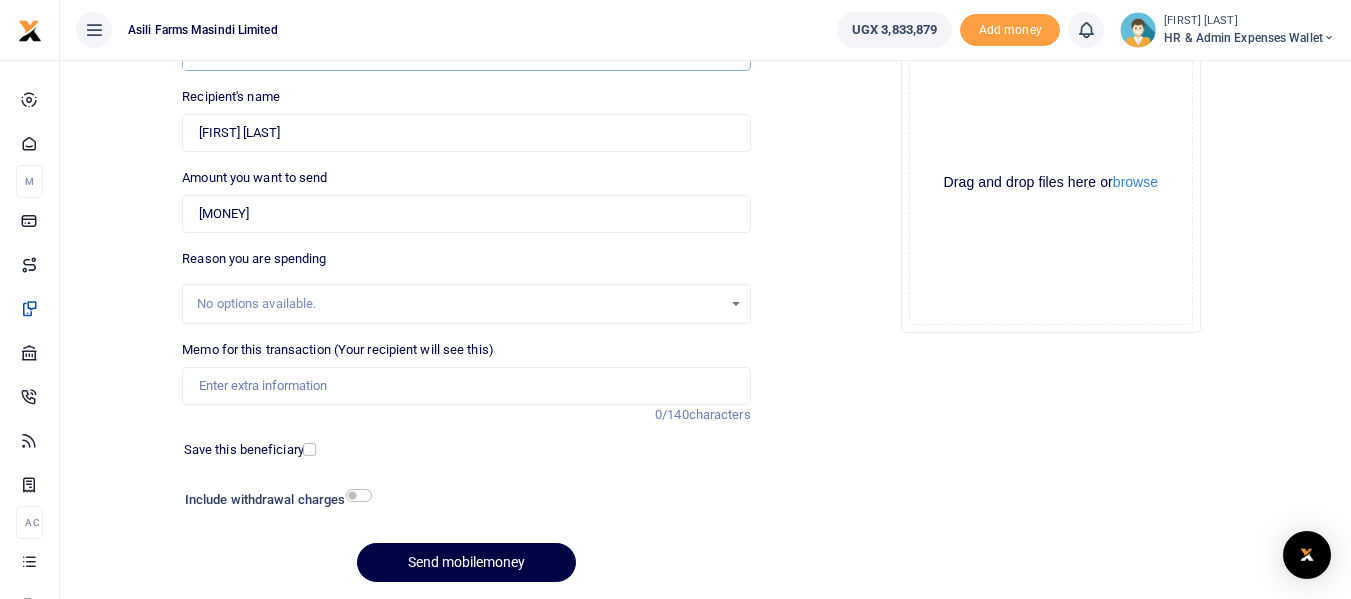 type on "[NUMBER]" 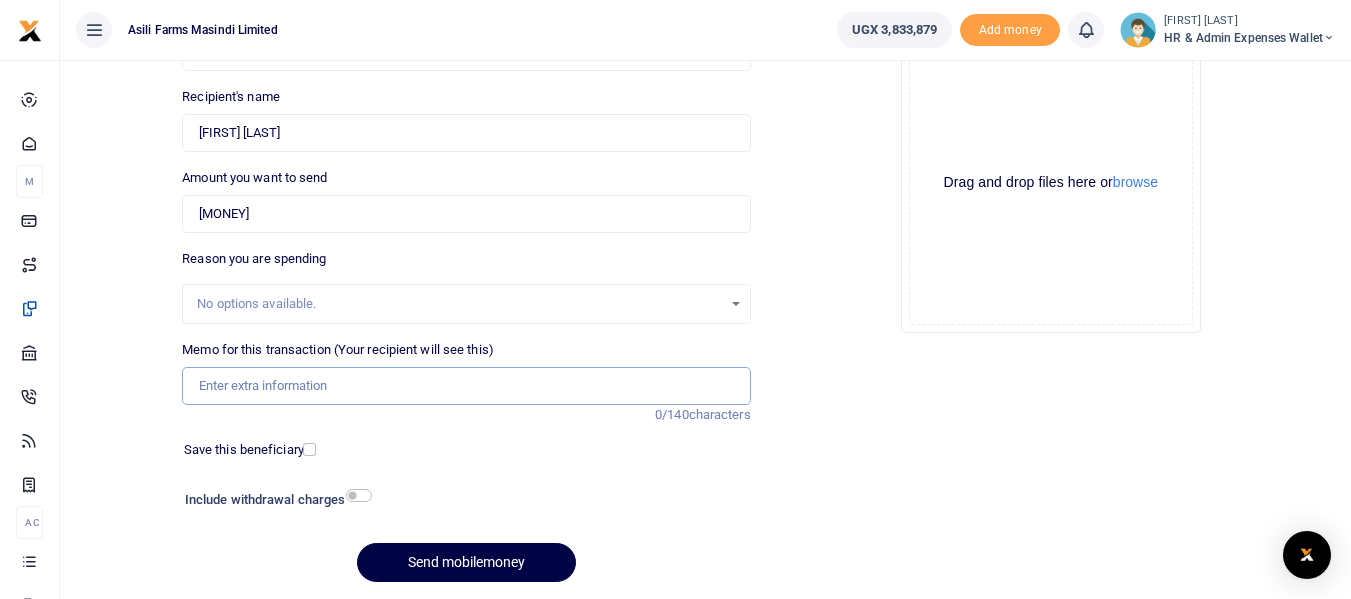 click on "Memo for this transaction (Your recipient will see this)" at bounding box center [466, 386] 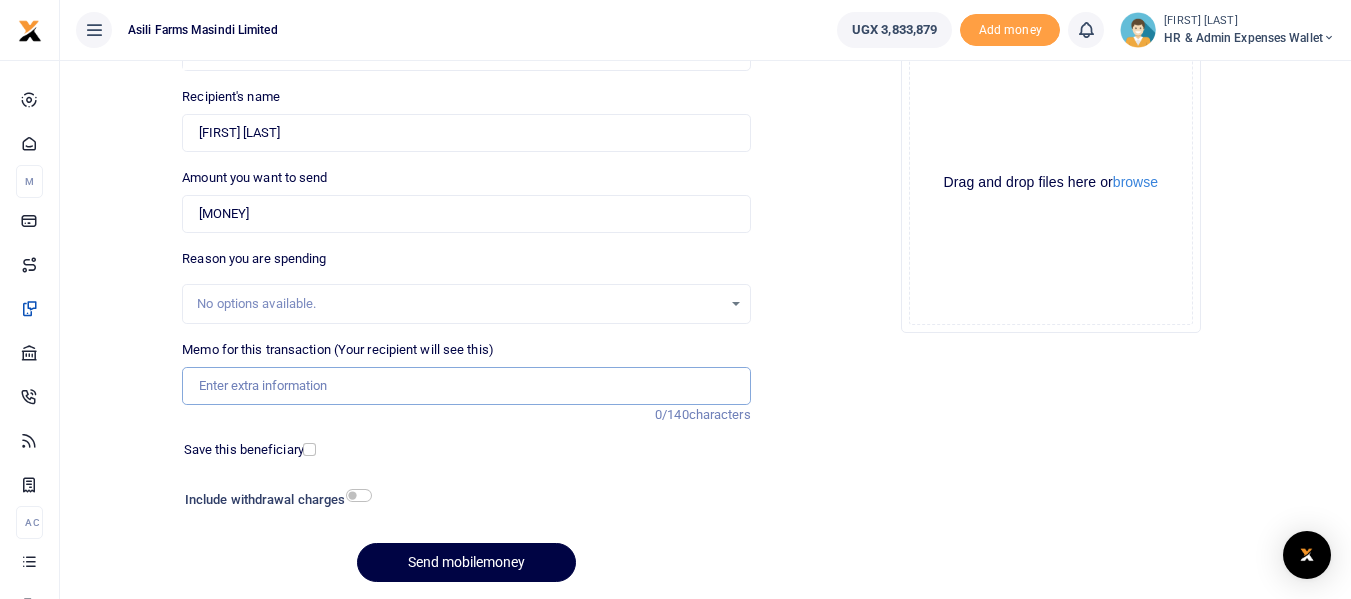 paste on "Payment for Kigumba Ream and other items for June 2025" 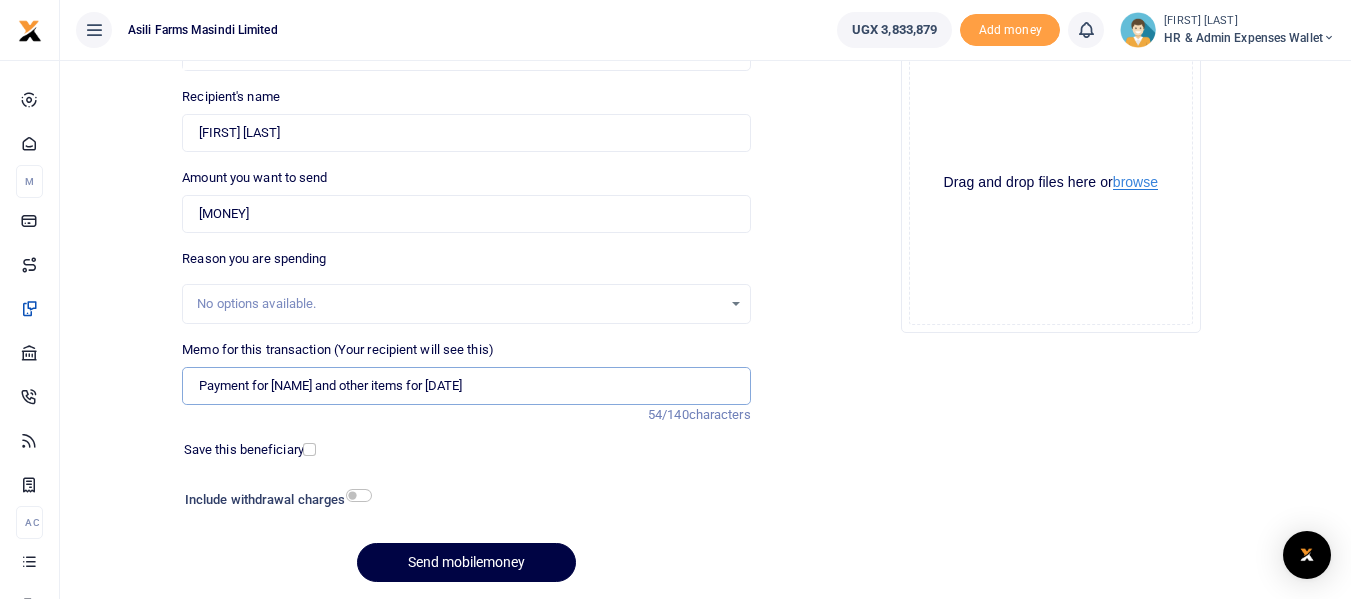 type on "Payment for Kigumba Ream and other items for June 2025" 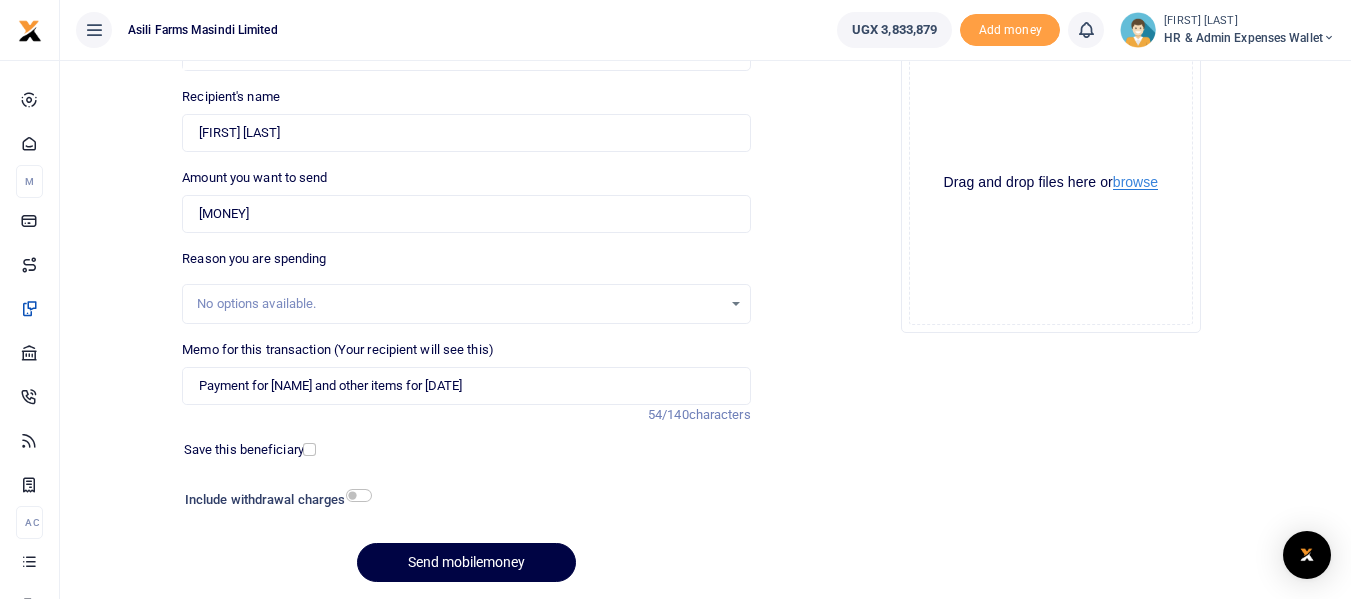 click on "browse" at bounding box center (1135, 182) 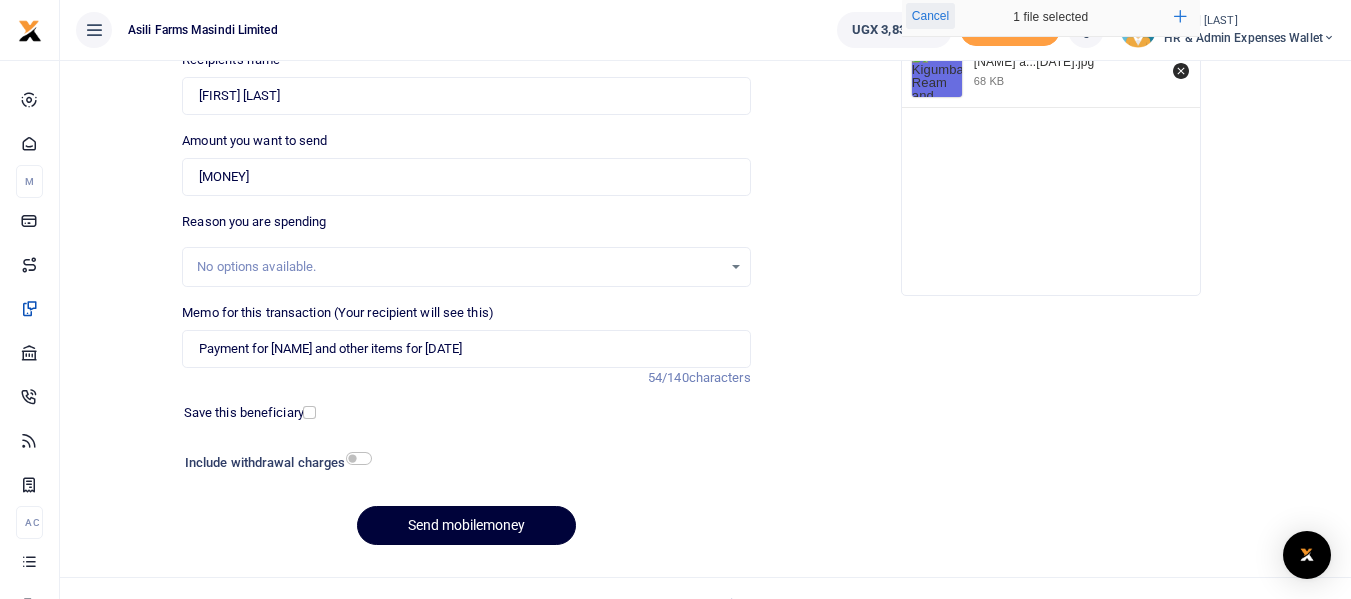 scroll, scrollTop: 267, scrollLeft: 0, axis: vertical 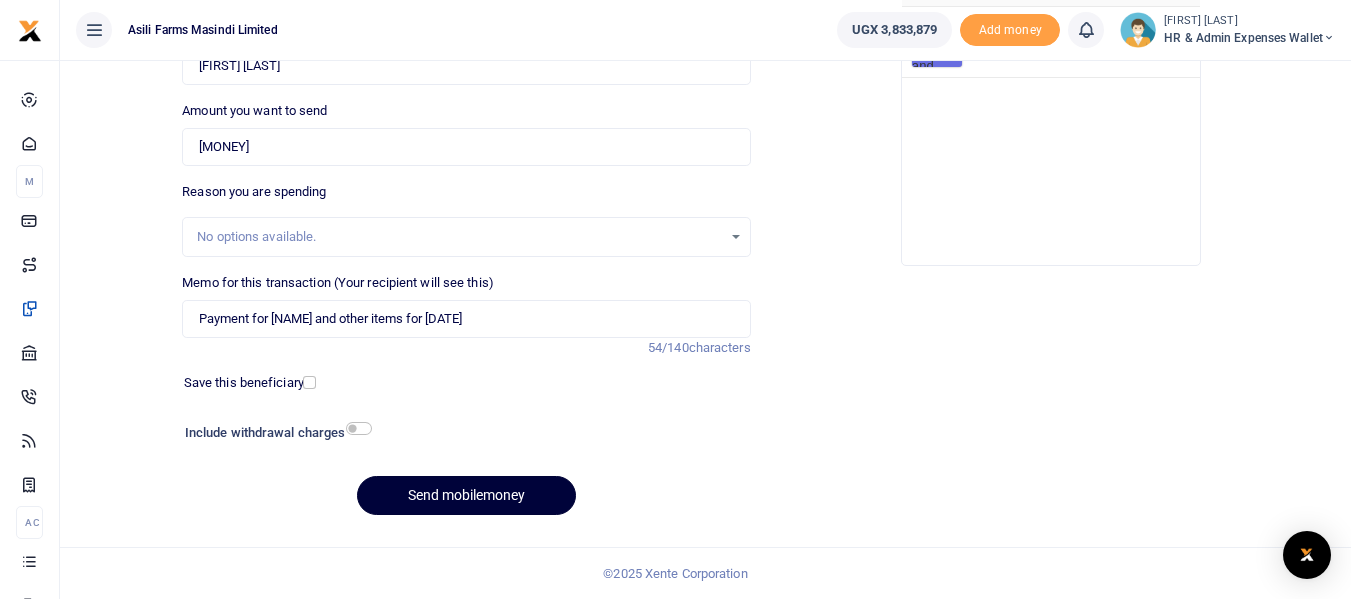click on "Send mobilemoney" at bounding box center [466, 495] 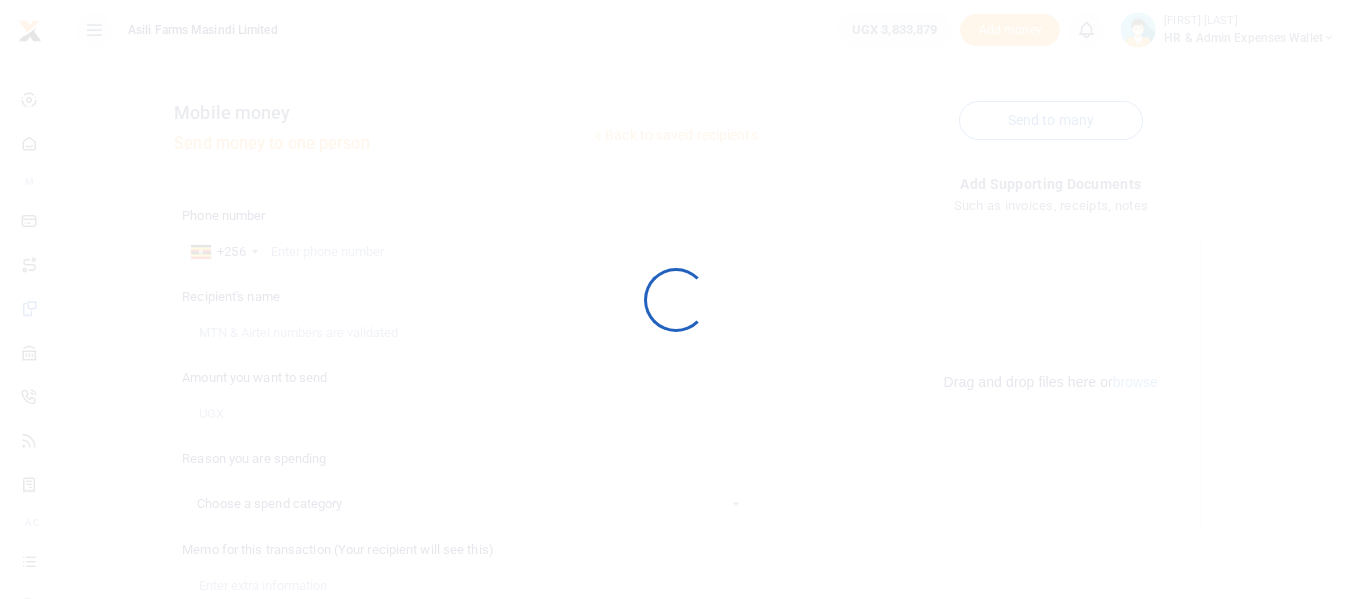 scroll, scrollTop: 267, scrollLeft: 0, axis: vertical 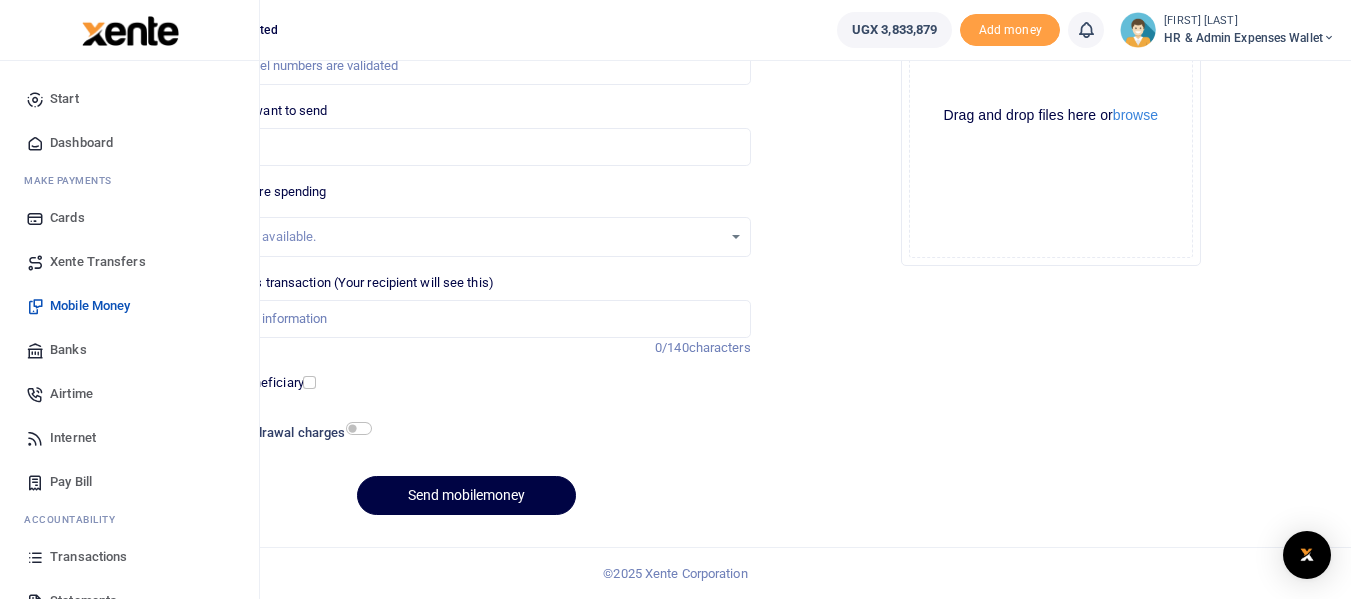 click on "Transactions" at bounding box center (88, 557) 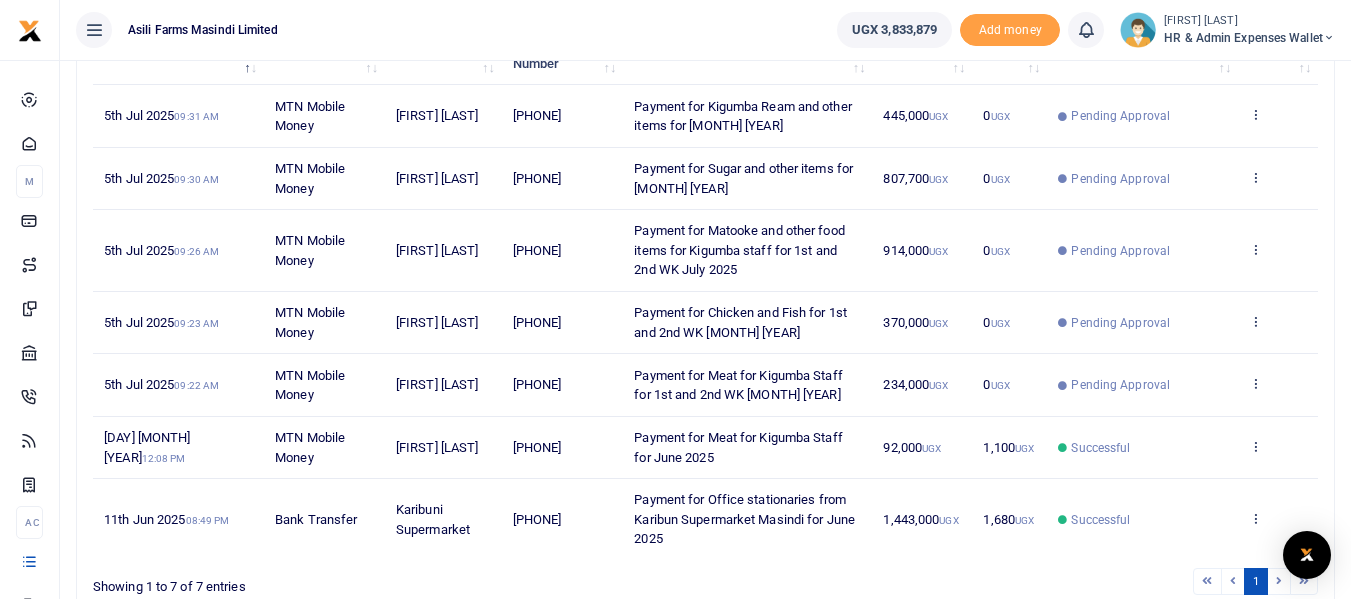 scroll, scrollTop: 287, scrollLeft: 0, axis: vertical 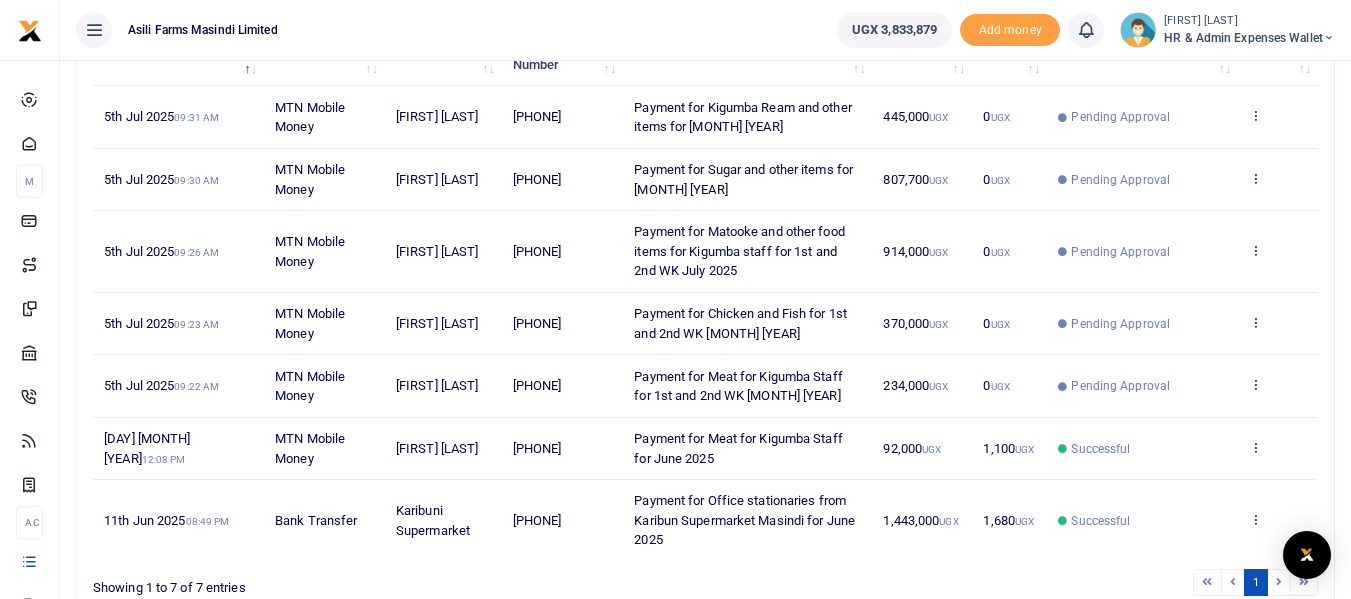 click at bounding box center (1255, 178) 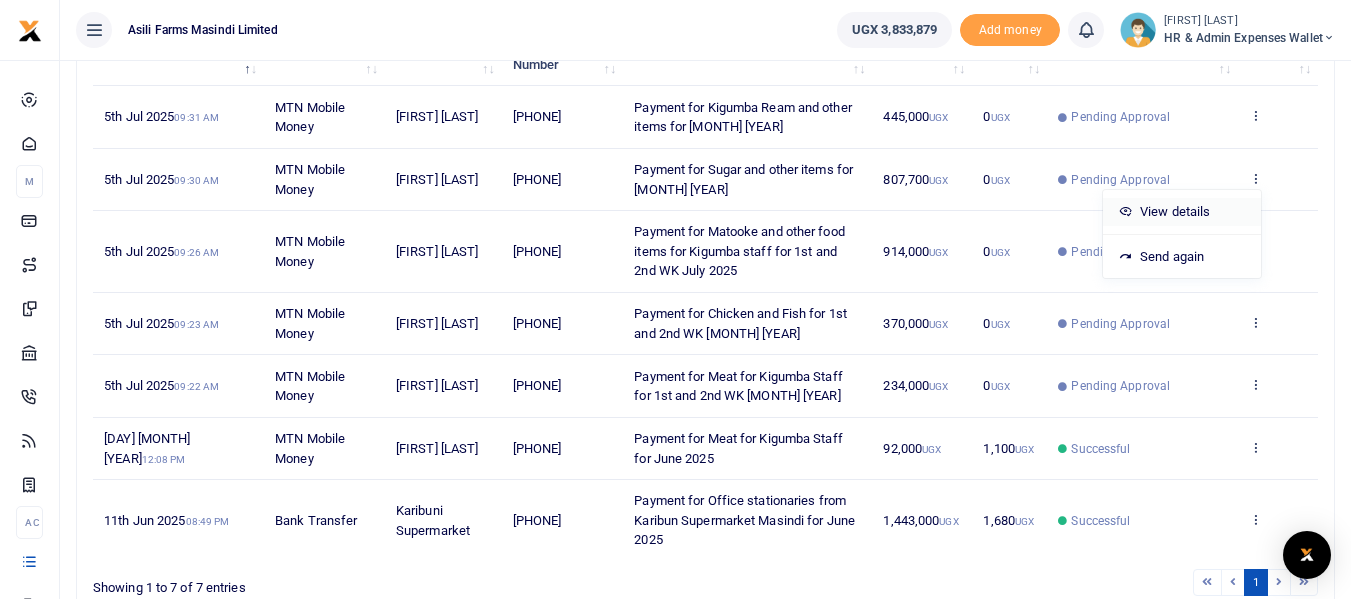 click on "View details" at bounding box center (1182, 212) 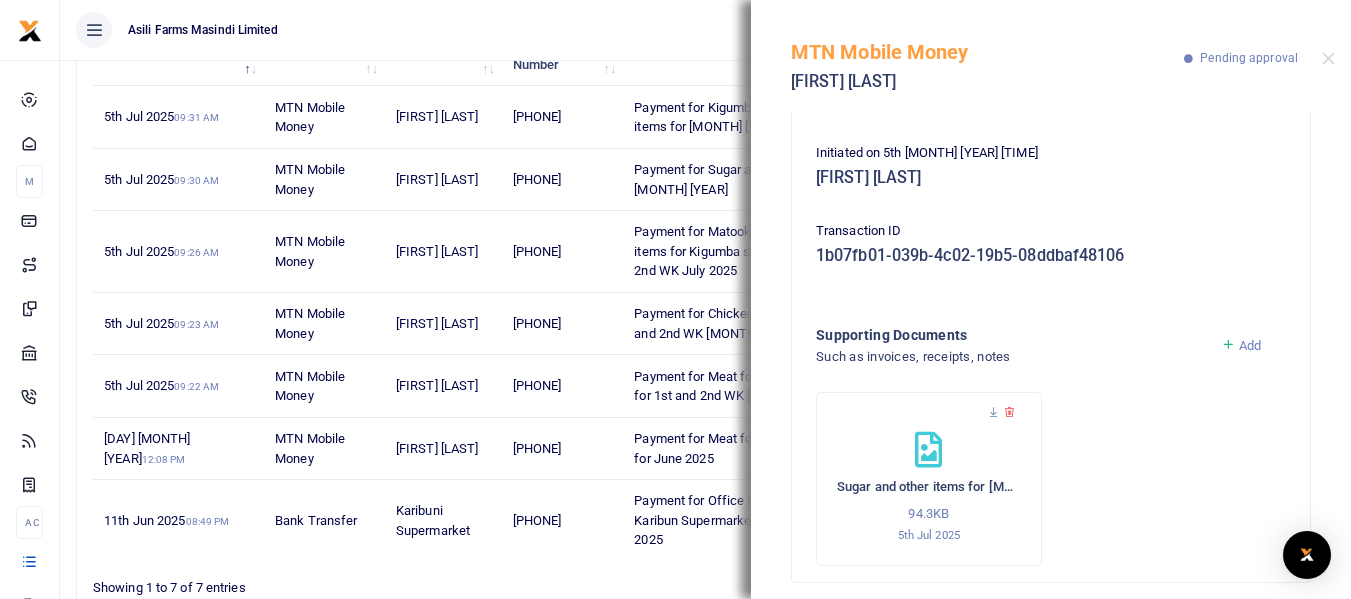 scroll, scrollTop: 247, scrollLeft: 0, axis: vertical 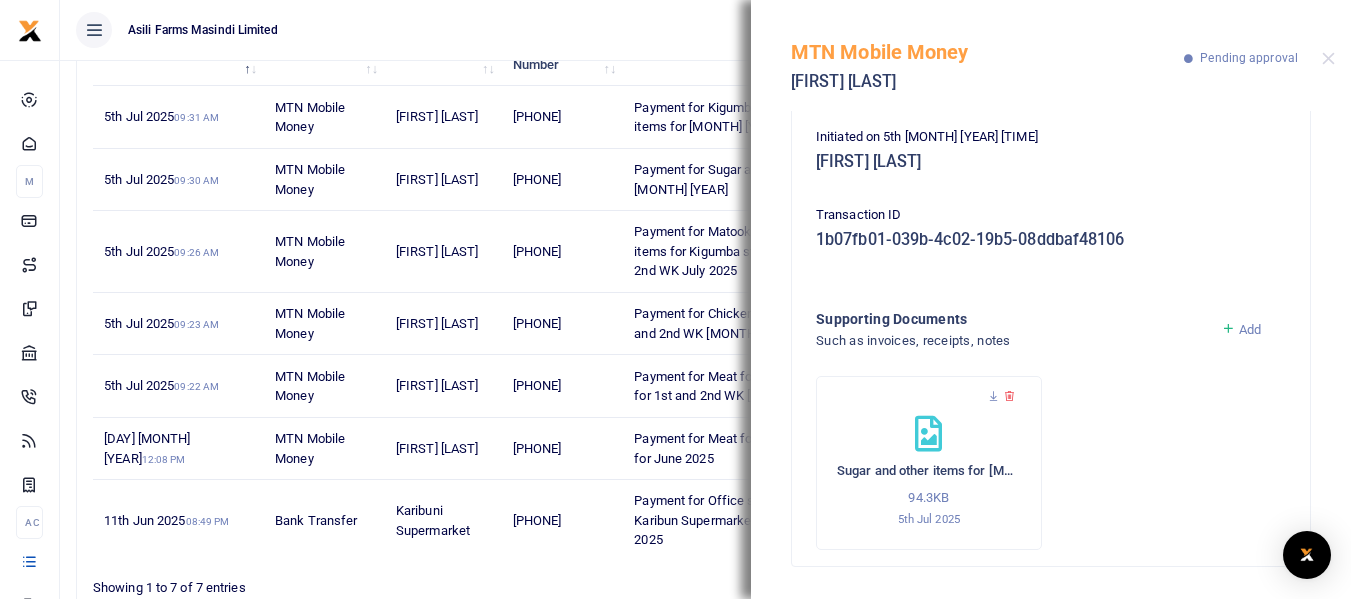 click on "Asili Farms Masindi Limited" at bounding box center (440, 30) 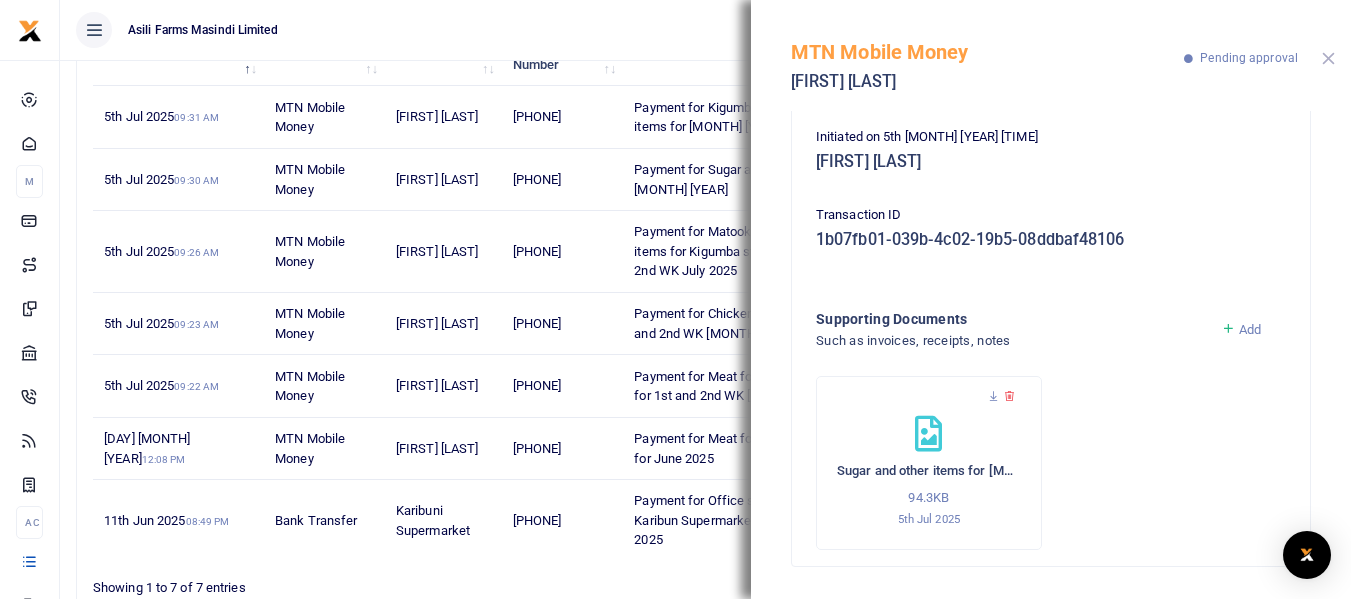 click at bounding box center [1328, 58] 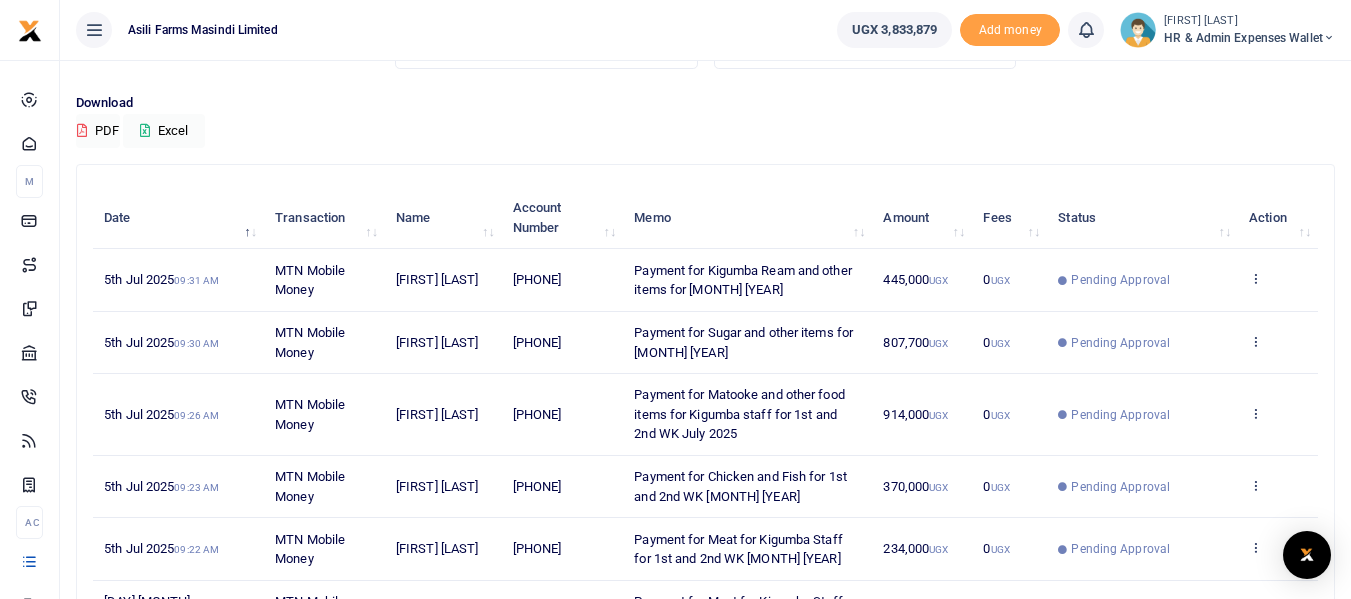 scroll, scrollTop: 0, scrollLeft: 0, axis: both 